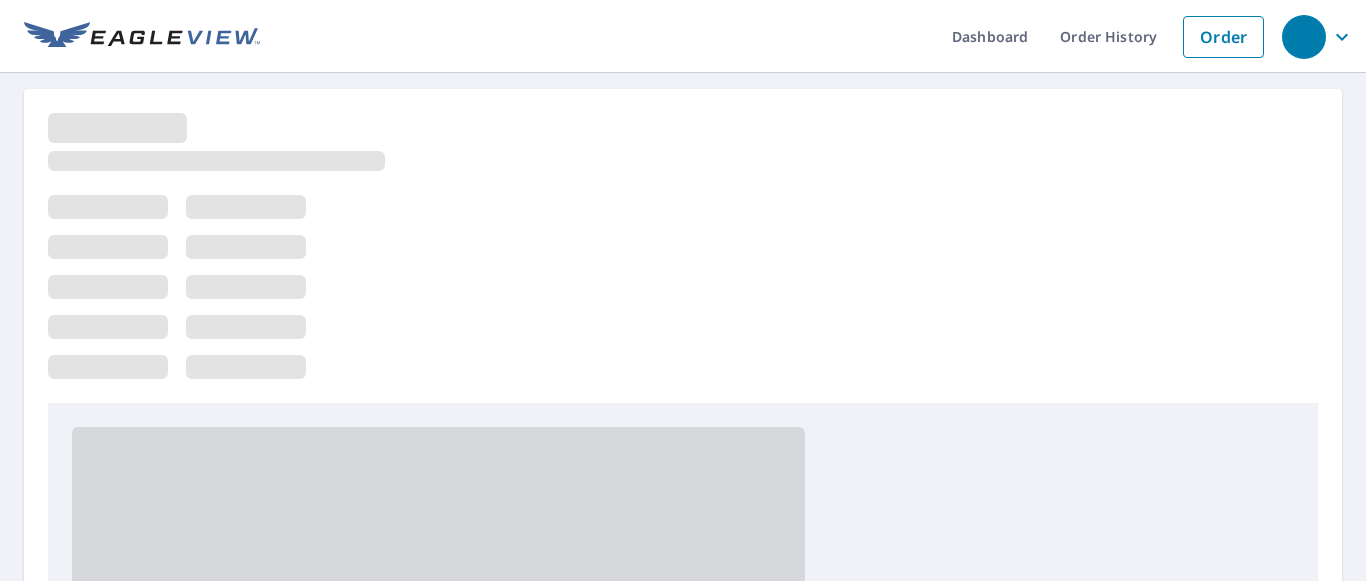 scroll, scrollTop: 0, scrollLeft: 0, axis: both 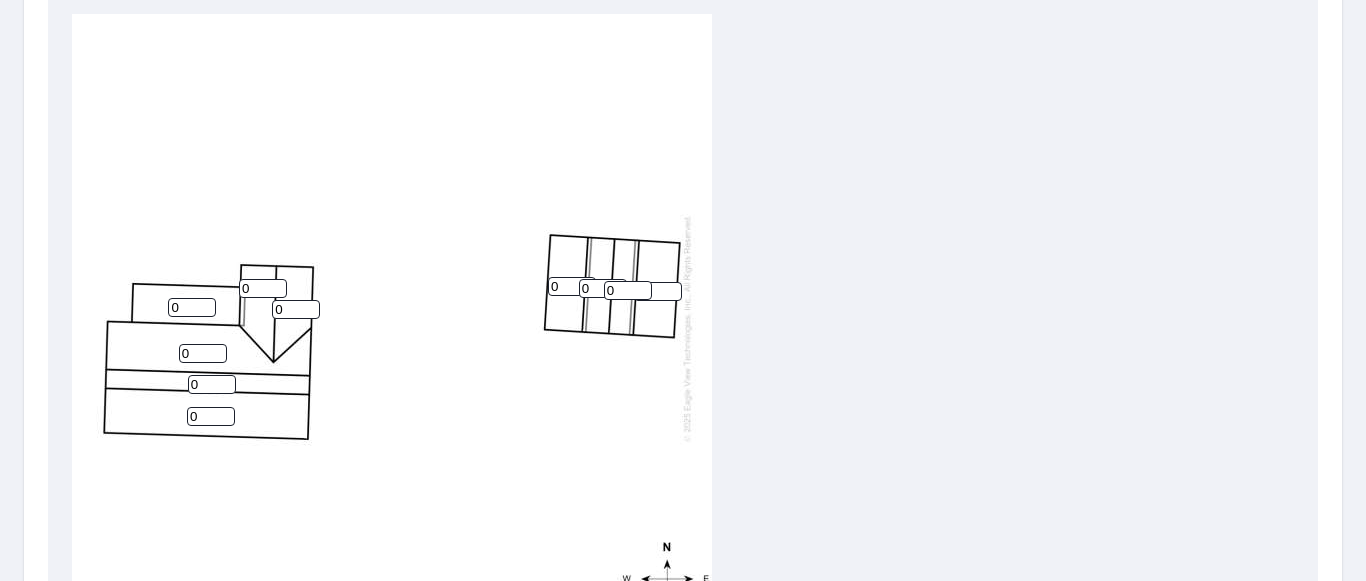 click on "0" at bounding box center [192, 307] 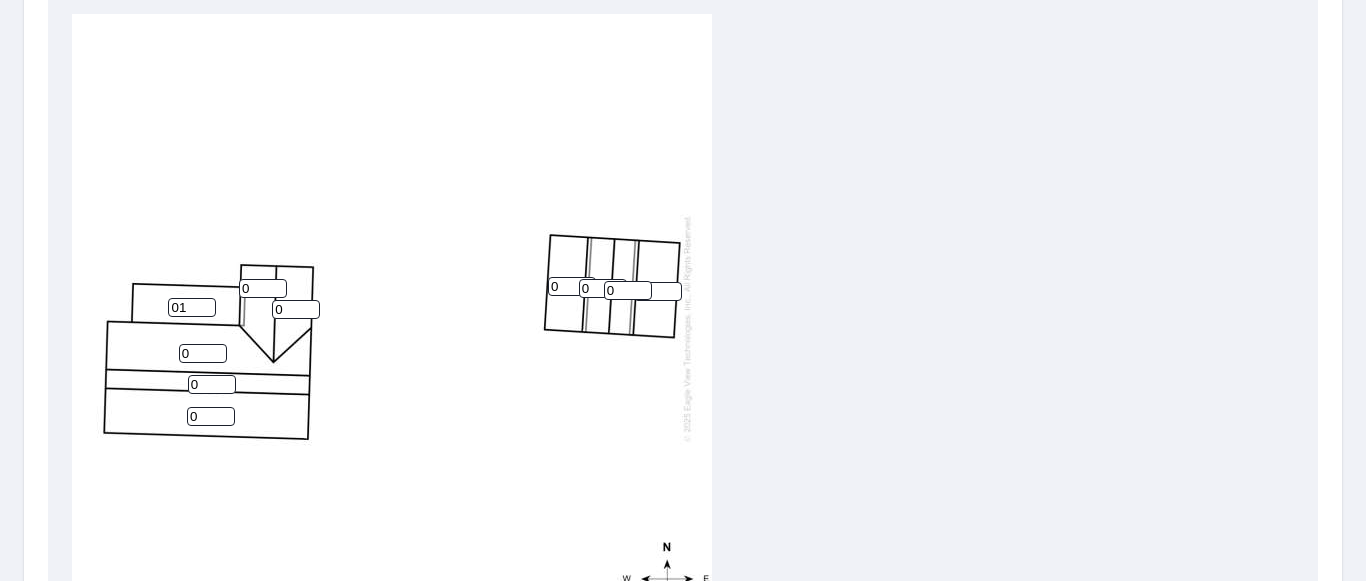 type on "01" 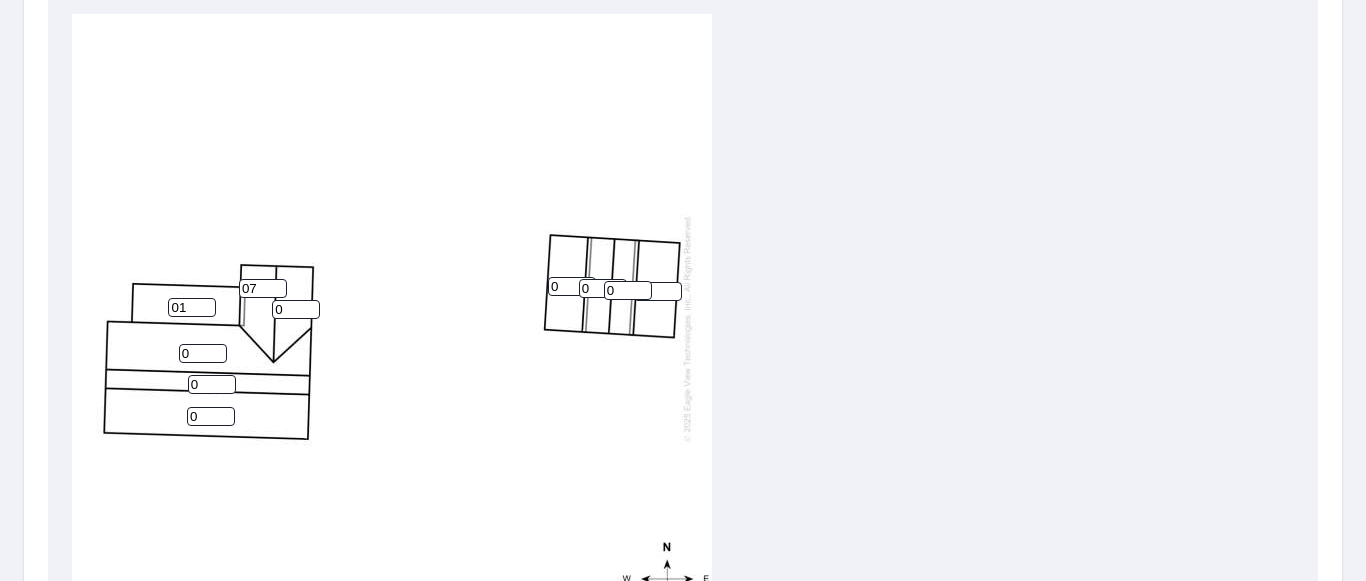 type on "07" 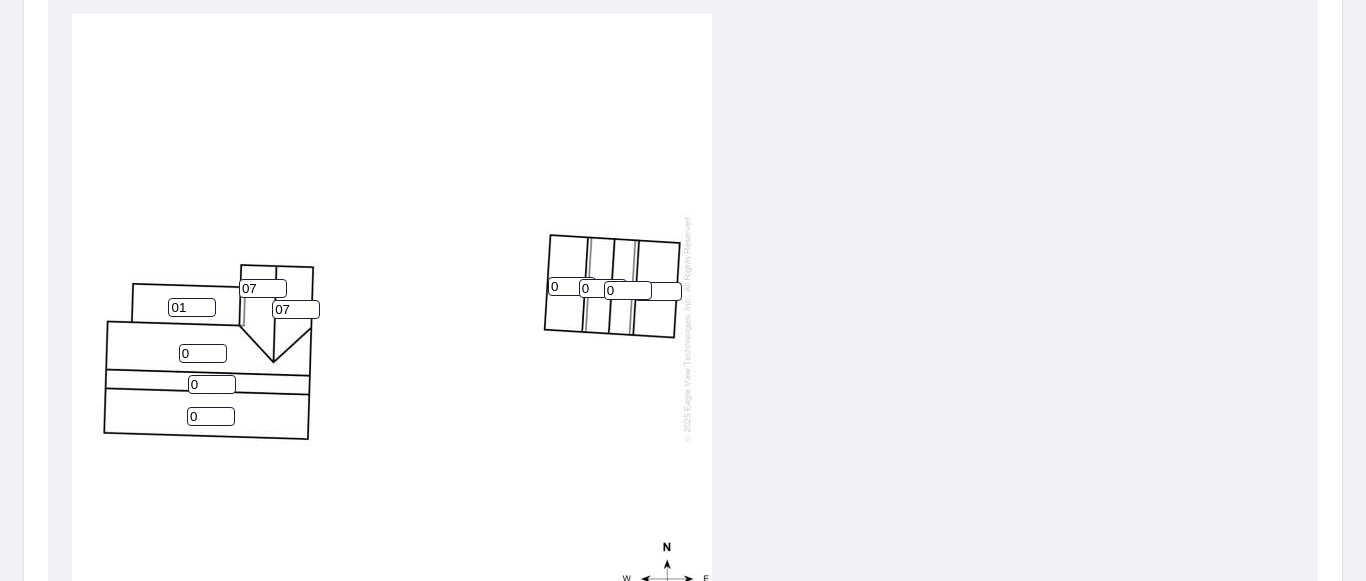 type on "07" 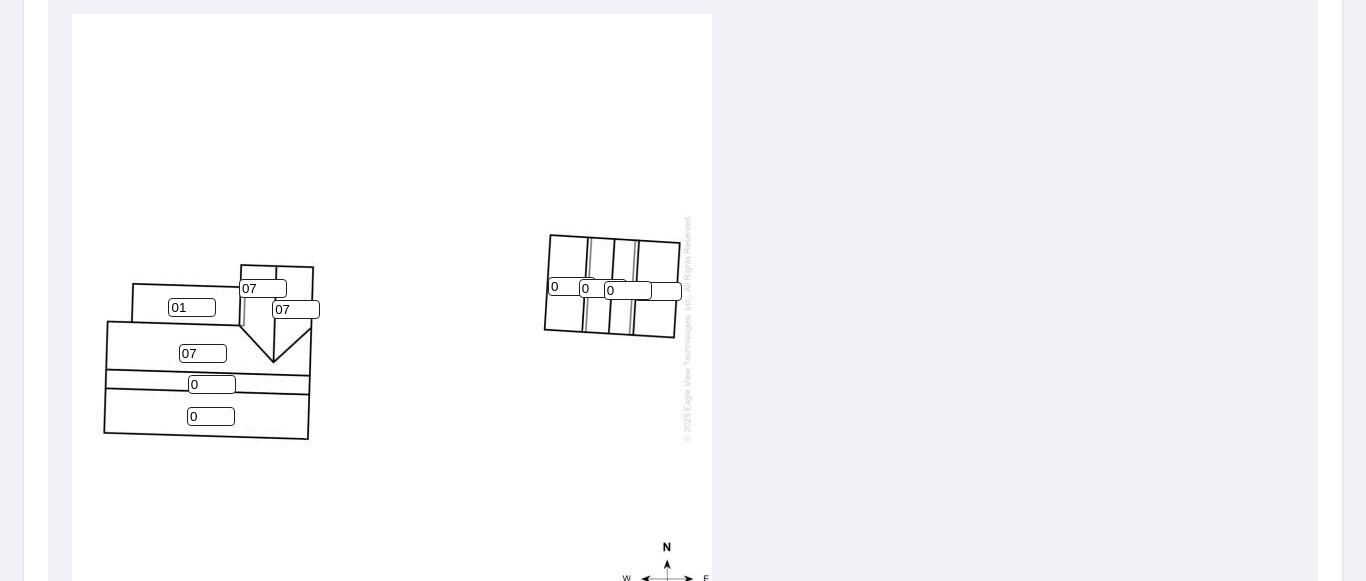 type on "07" 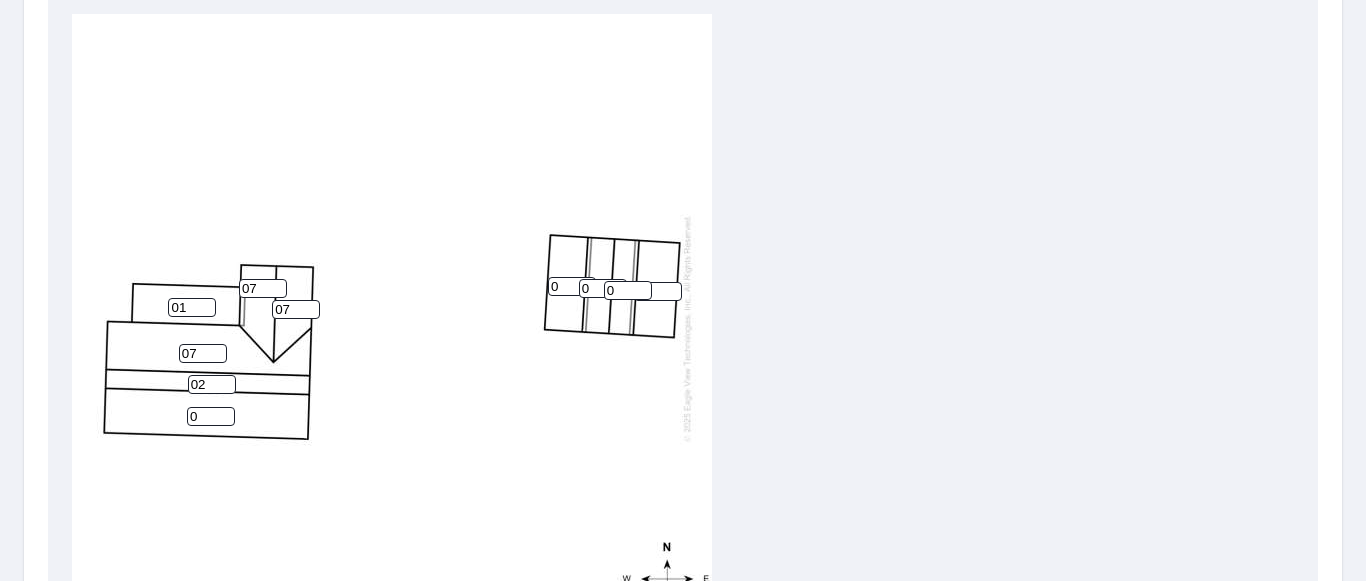 type on "02" 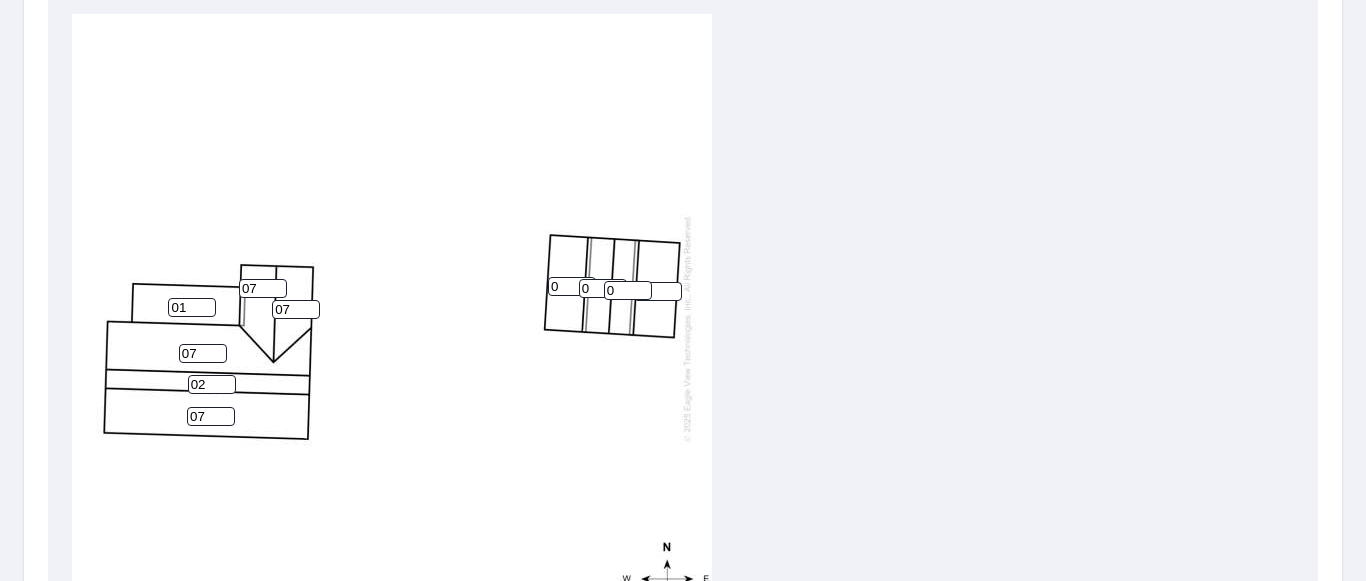 type on "07" 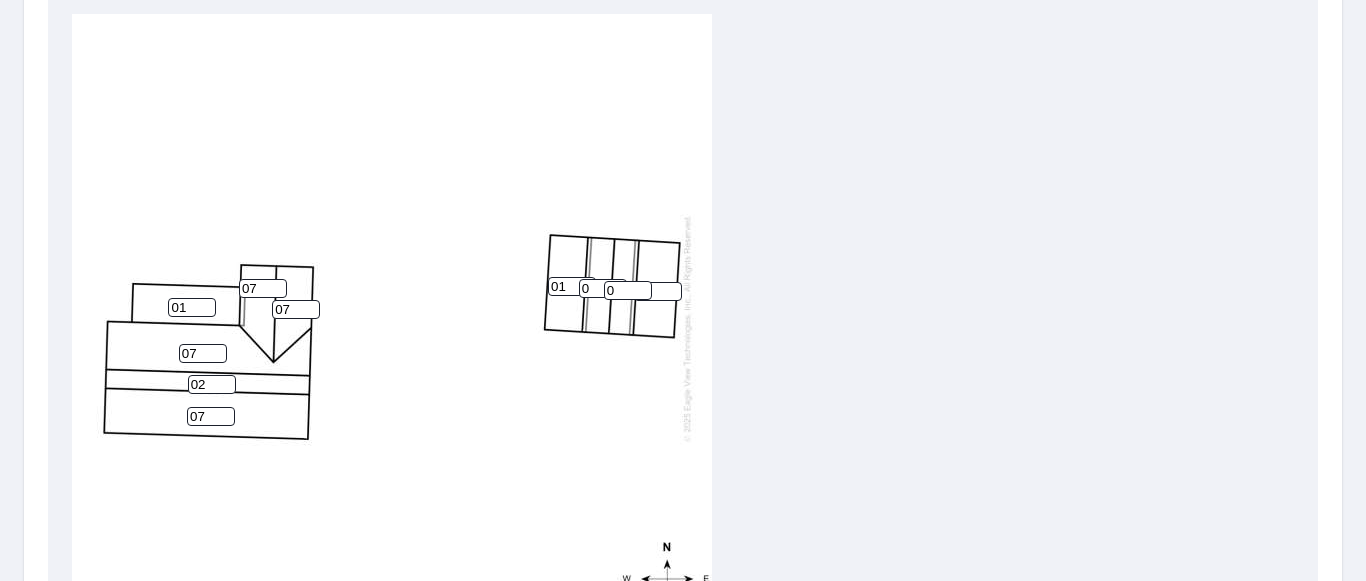 type on "01" 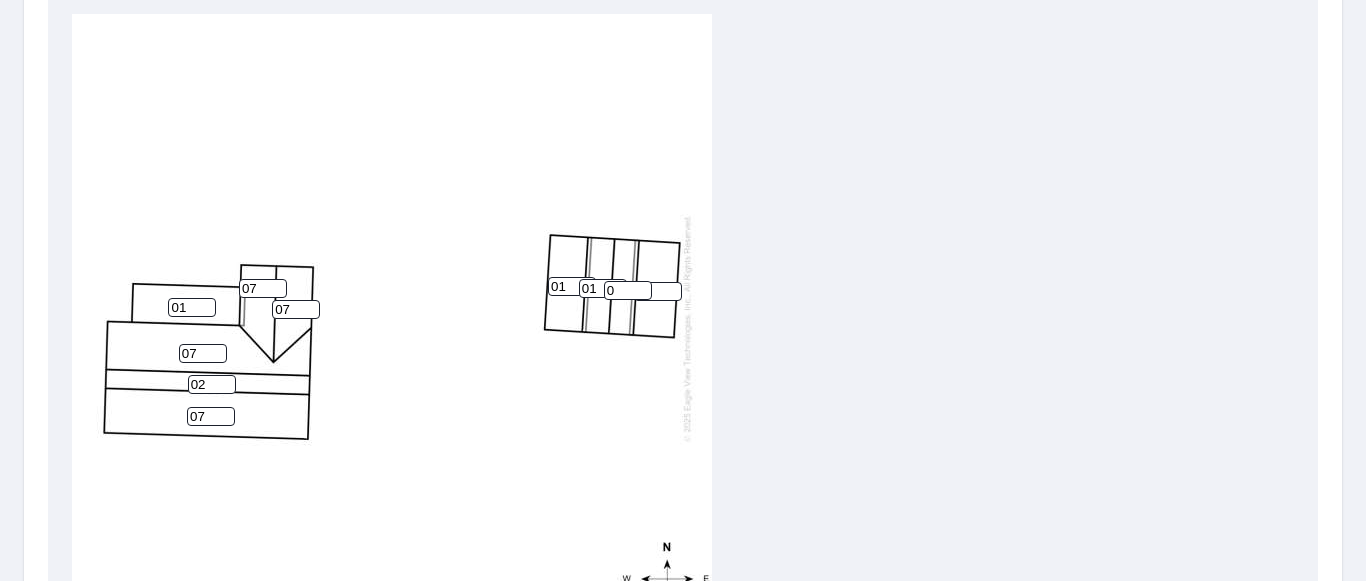 type on "01" 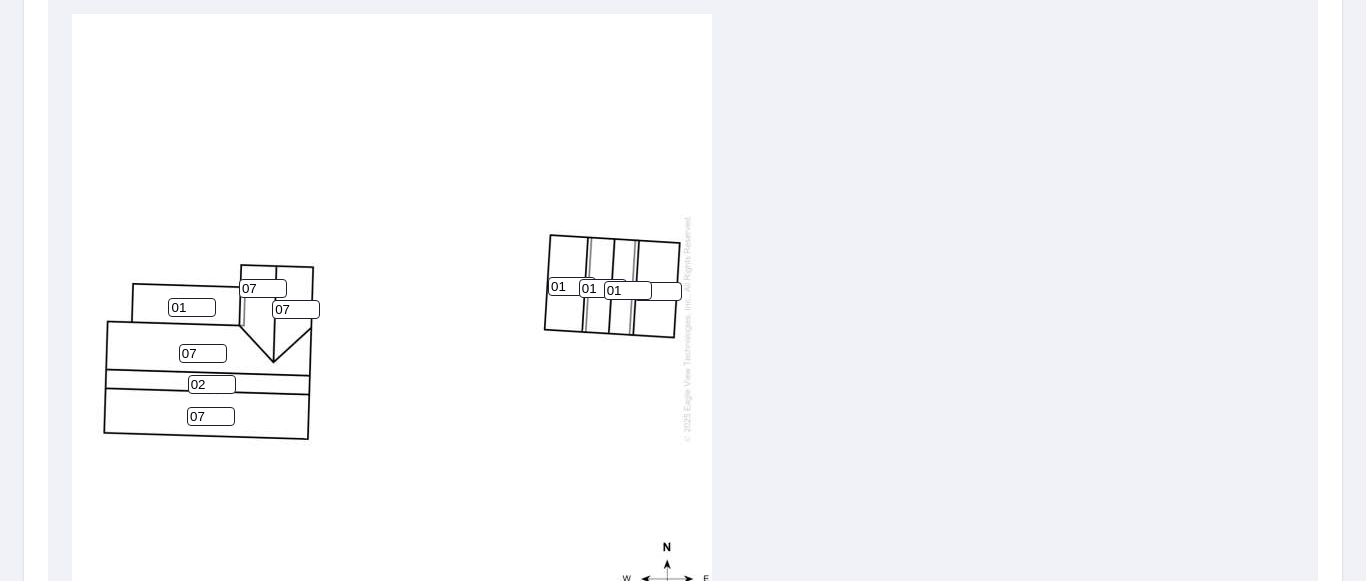 type on "01" 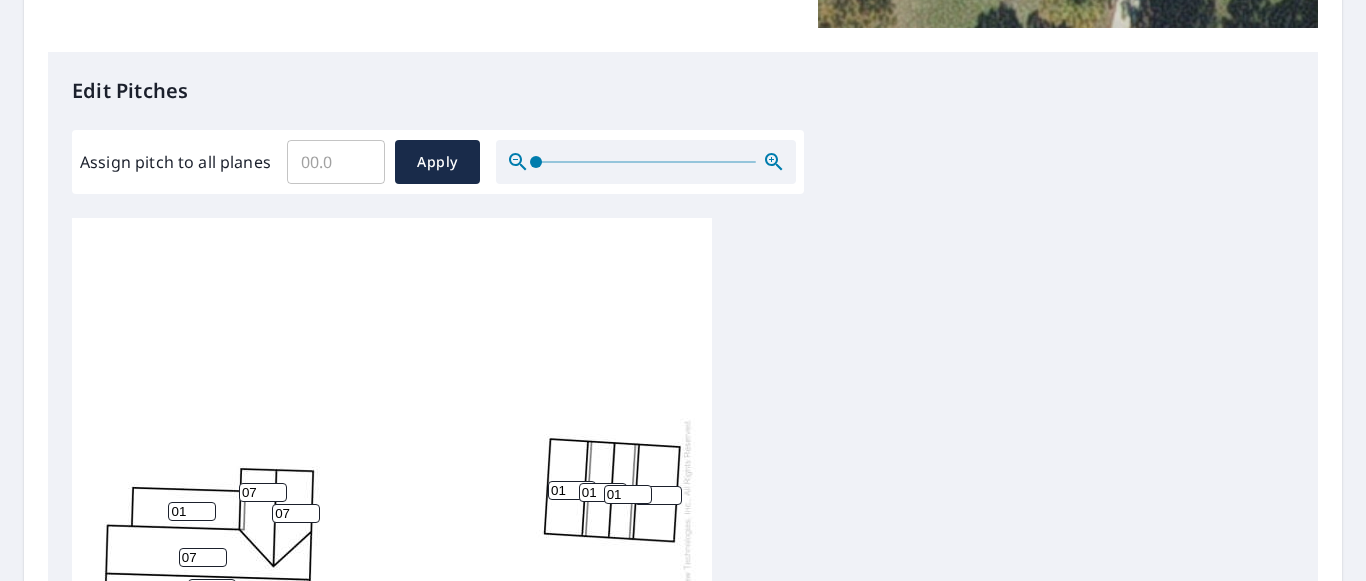 scroll, scrollTop: 477, scrollLeft: 0, axis: vertical 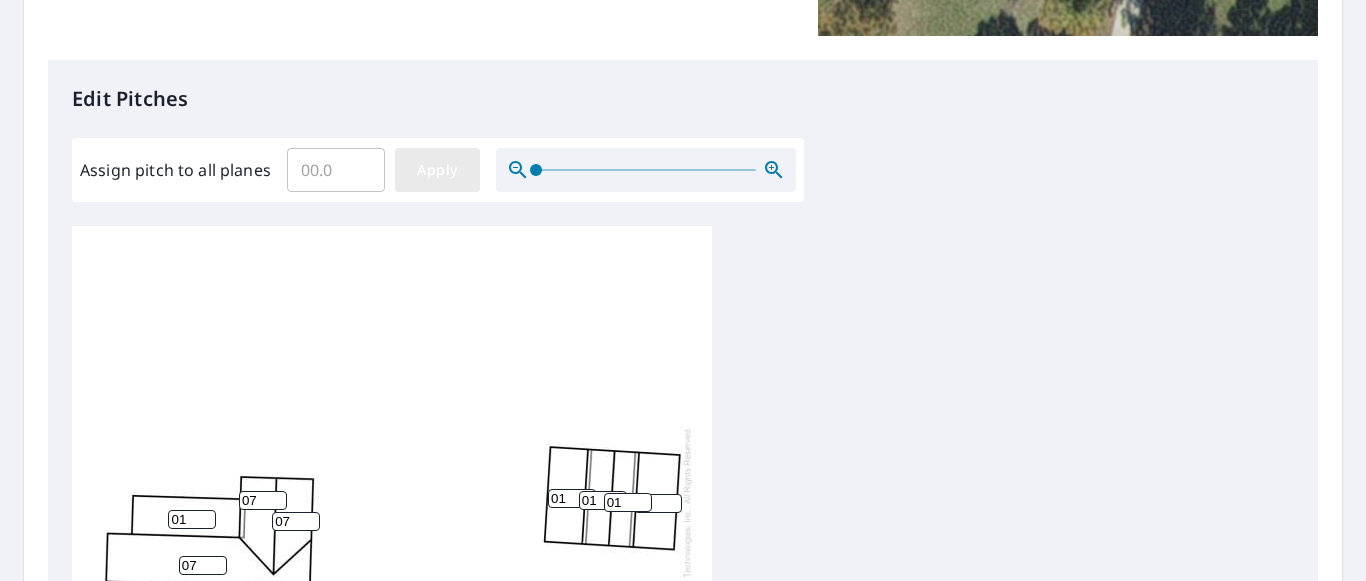 click on "Apply" at bounding box center [437, 170] 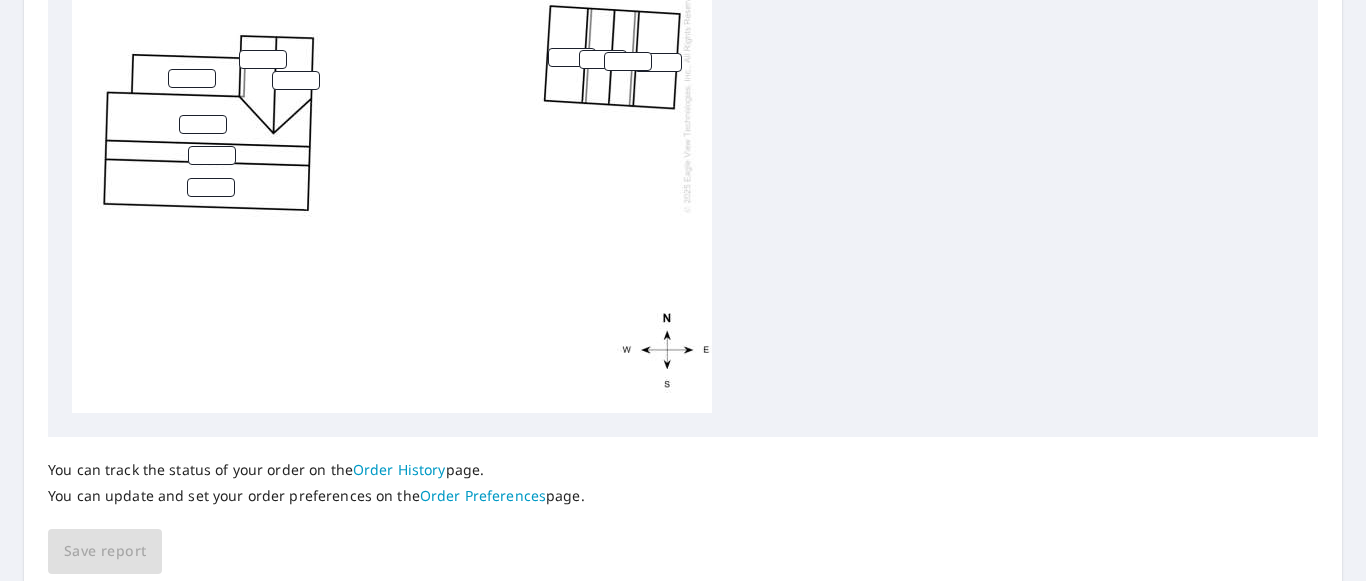 scroll, scrollTop: 1002, scrollLeft: 0, axis: vertical 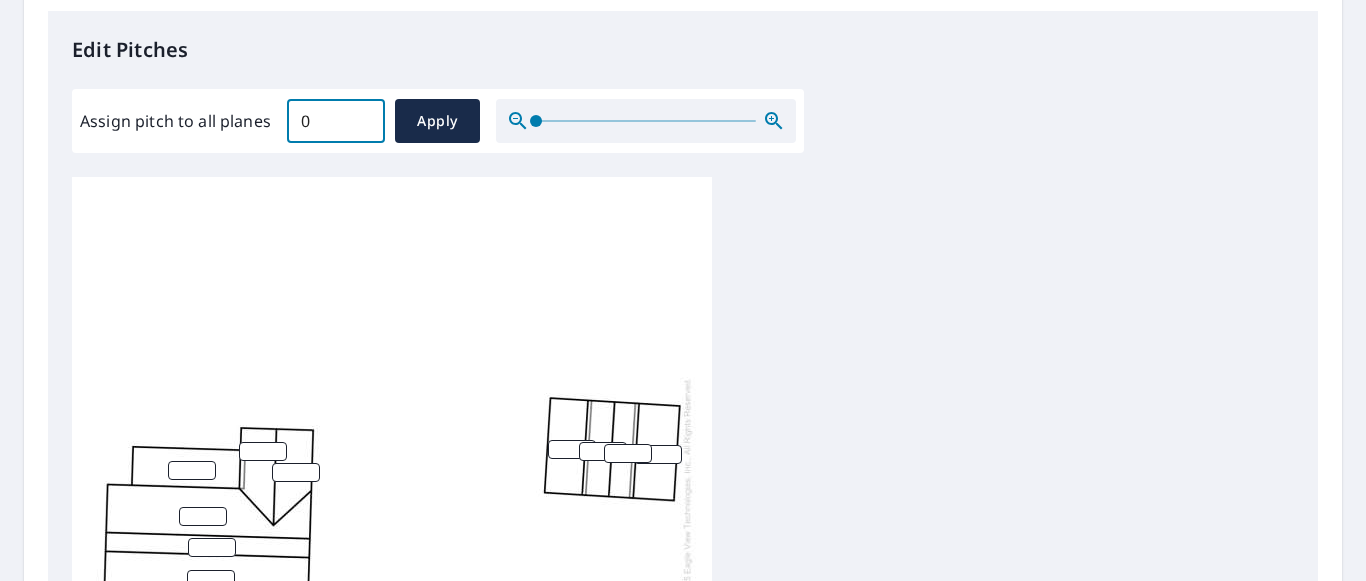 click on "0" at bounding box center [336, 121] 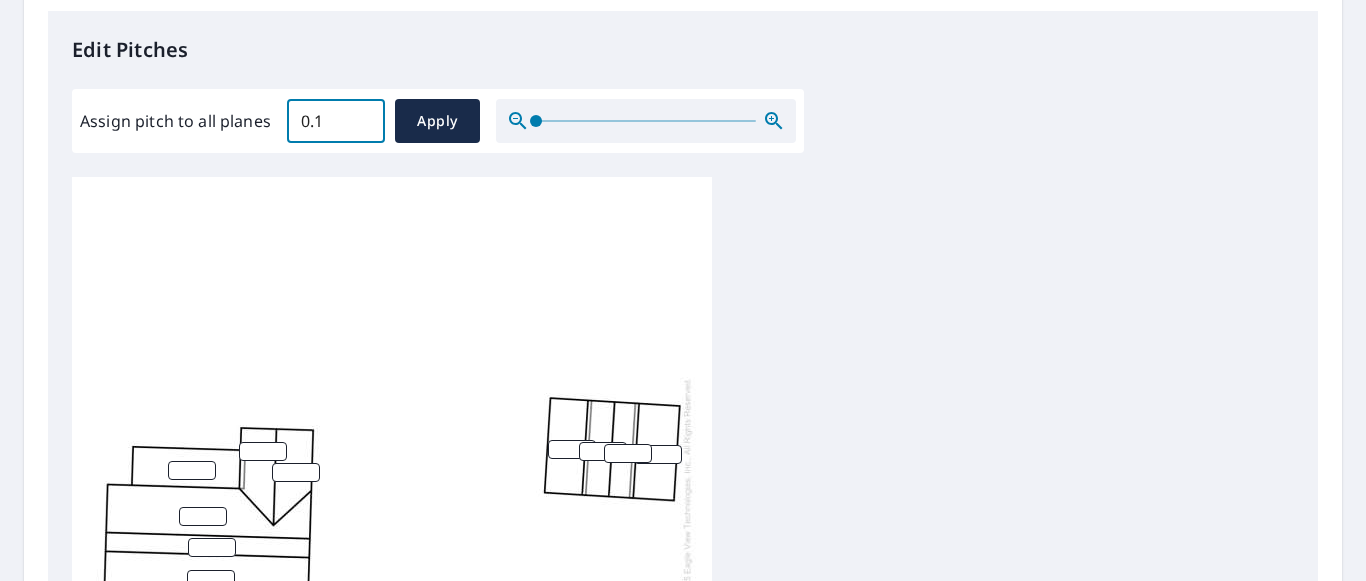 click on "0.1" at bounding box center (336, 121) 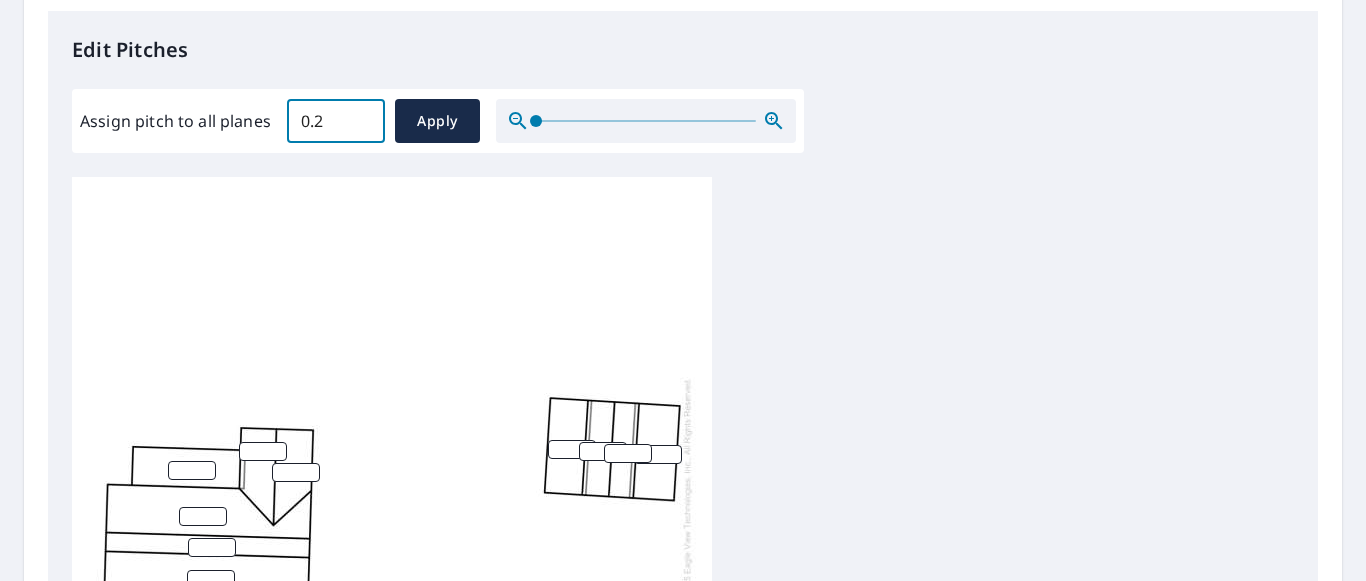 click on "0.2" at bounding box center [336, 121] 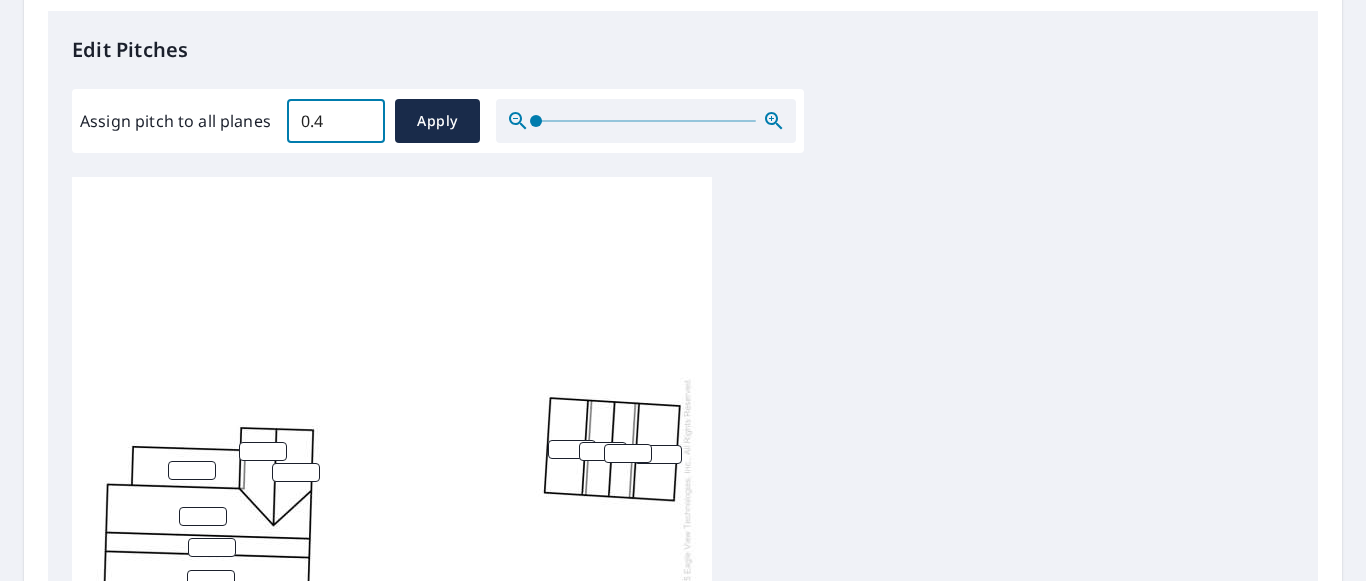 click on "0.4" at bounding box center [336, 121] 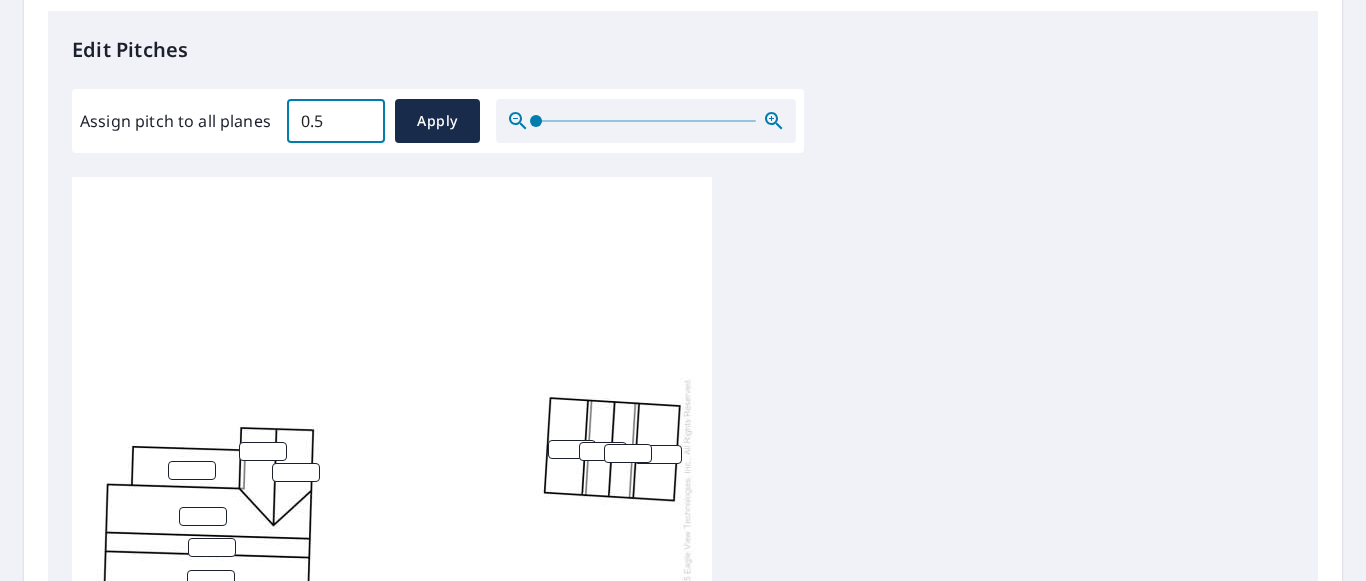 click on "0.5" at bounding box center [336, 121] 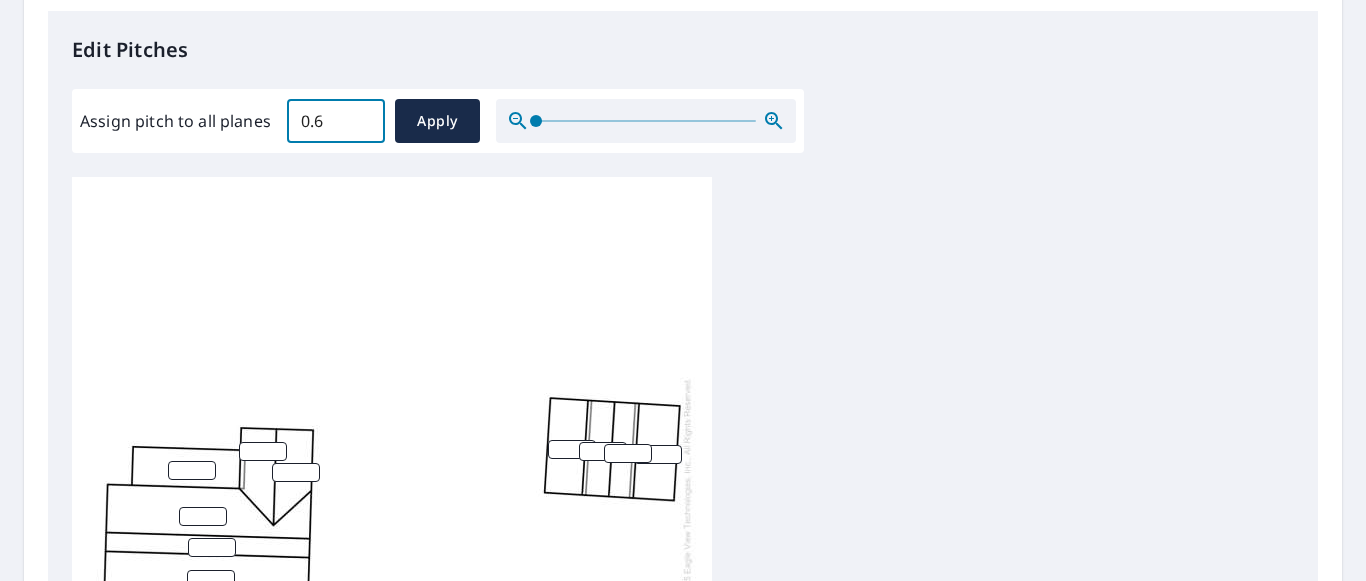 click on "0.6" at bounding box center (336, 121) 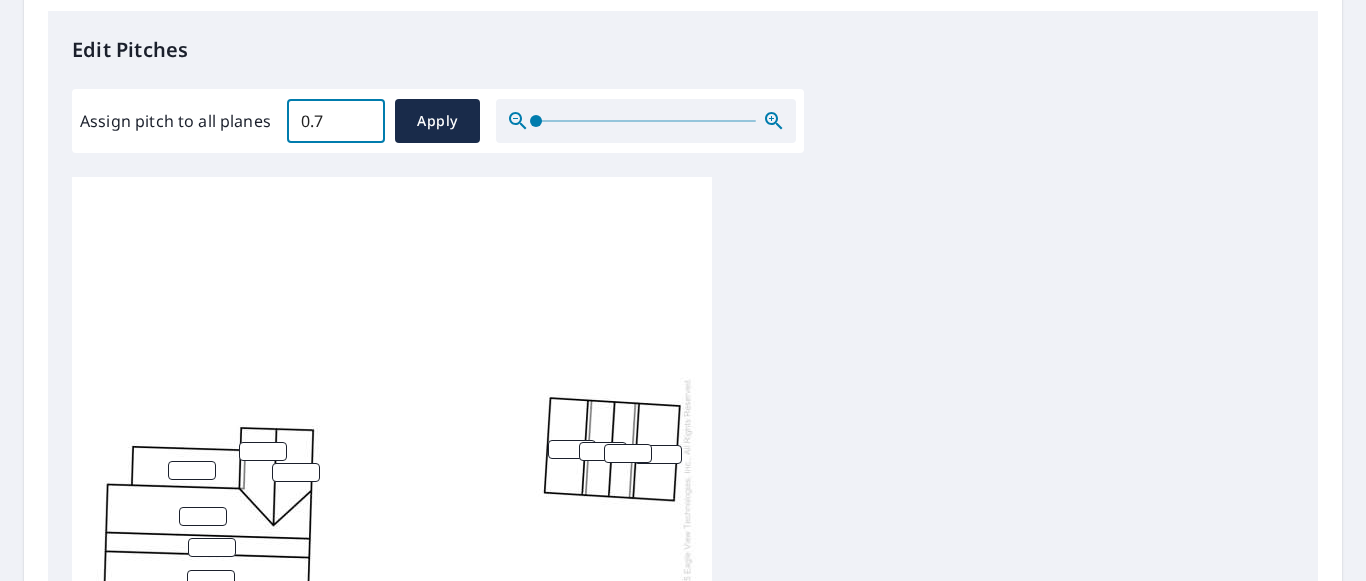 type on "0.7" 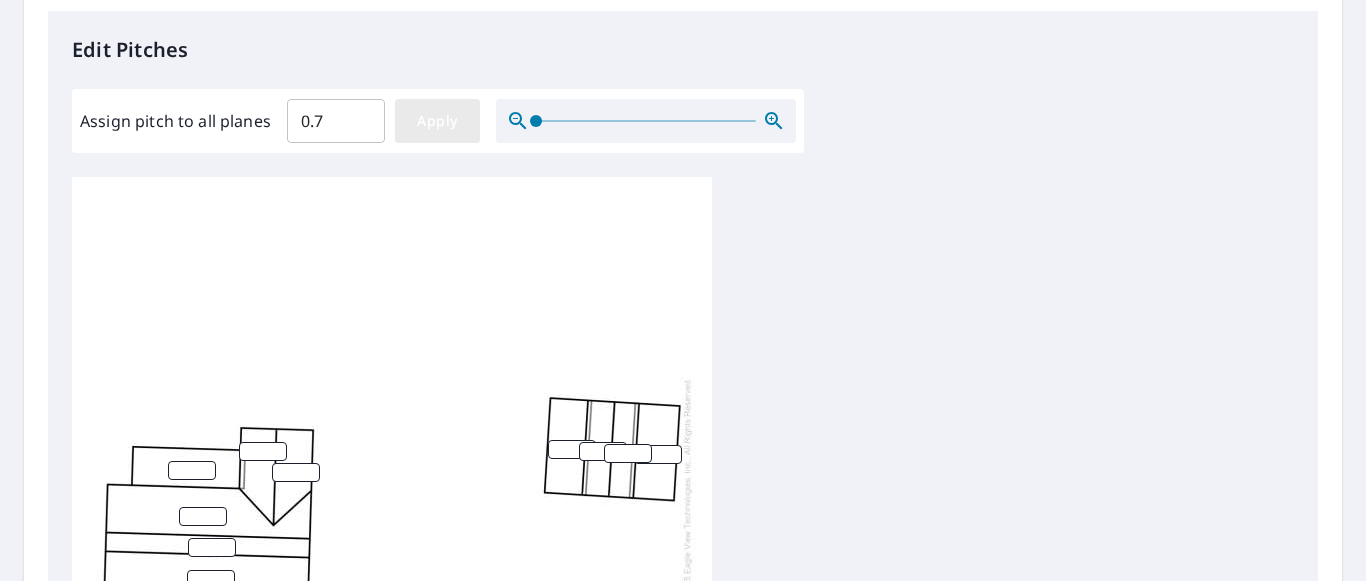 click on "Apply" at bounding box center [437, 121] 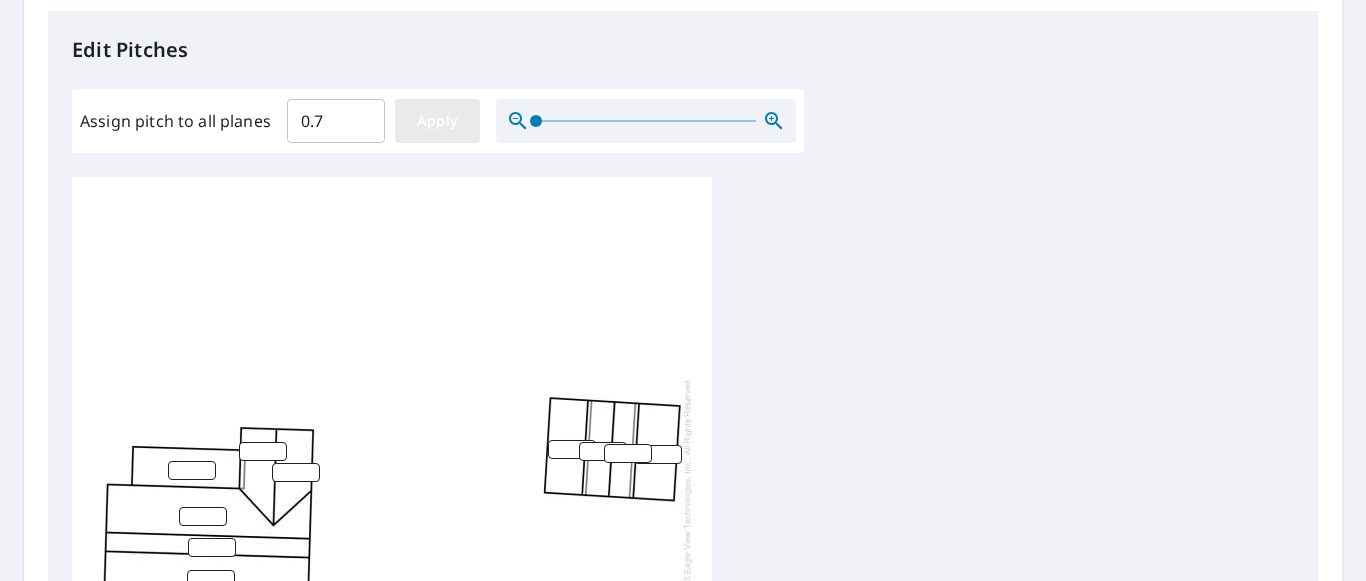 type on "0.7" 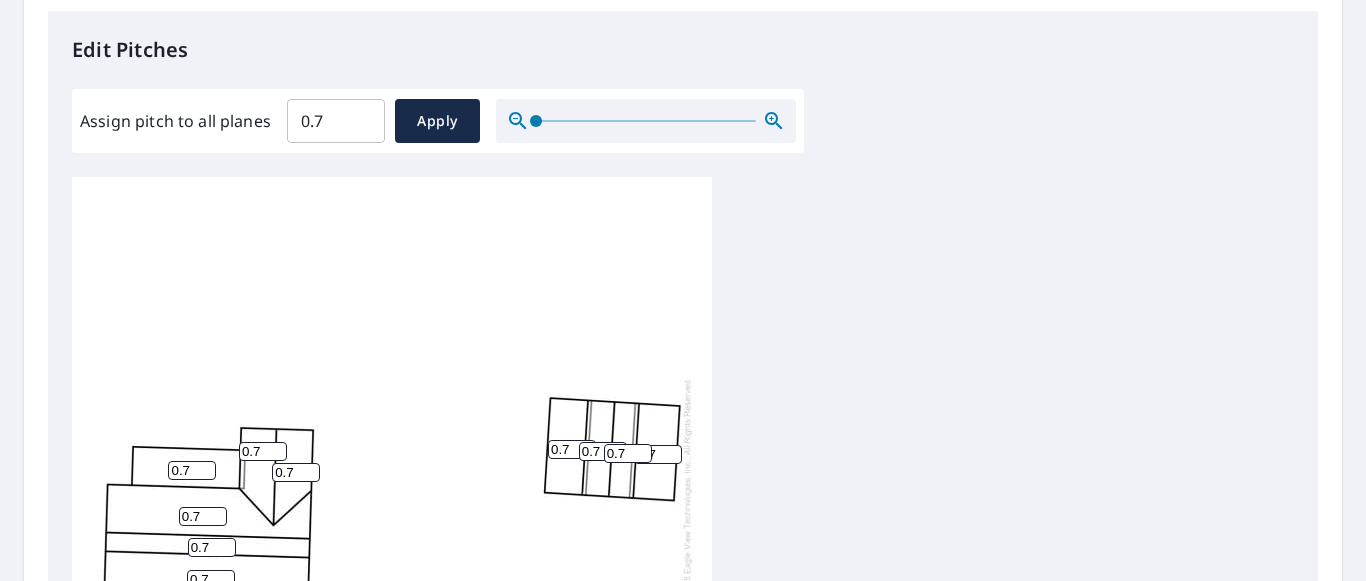 click on "0.7" at bounding box center (192, 470) 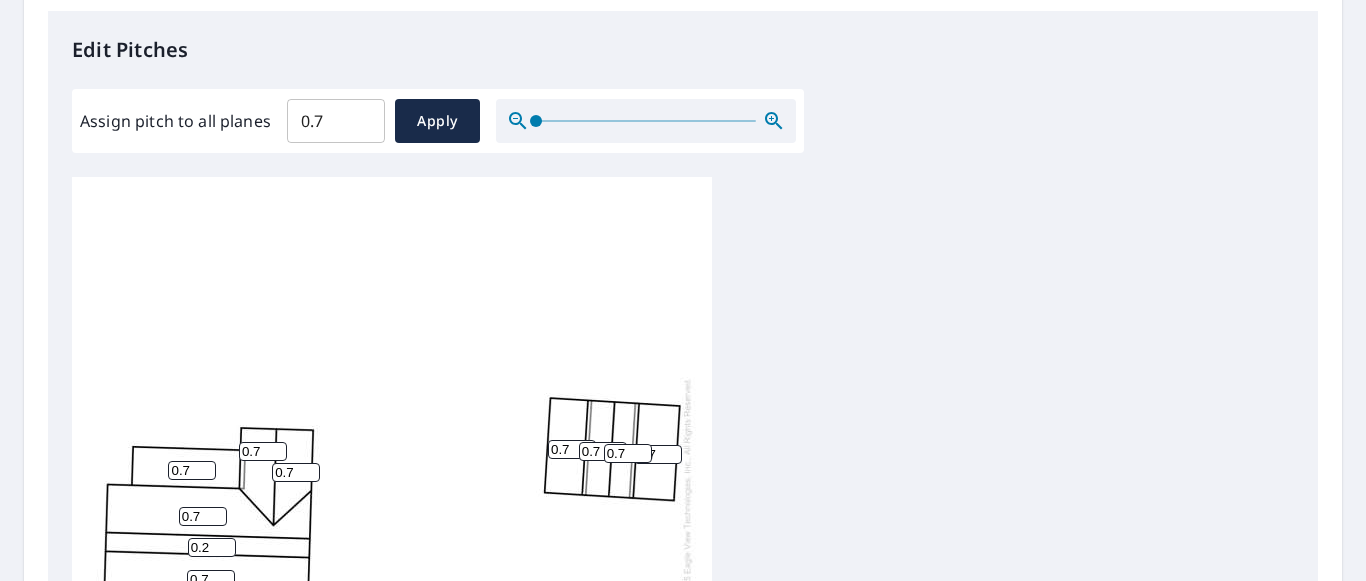 type on "0.2" 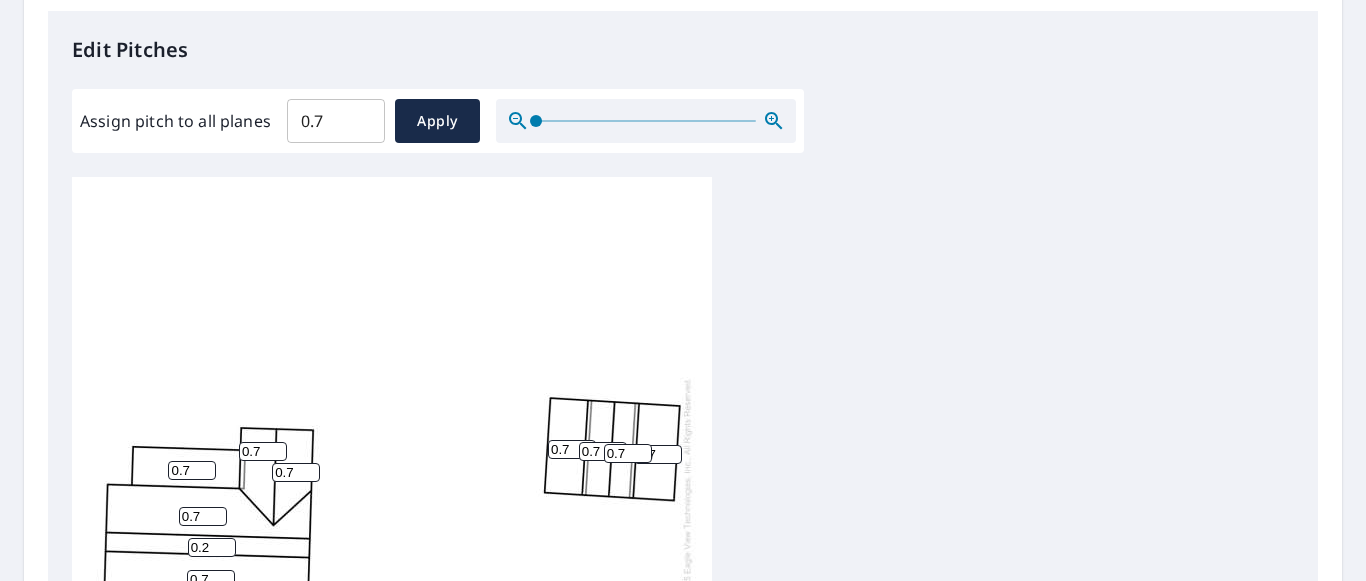 click on "0.7" at bounding box center (192, 470) 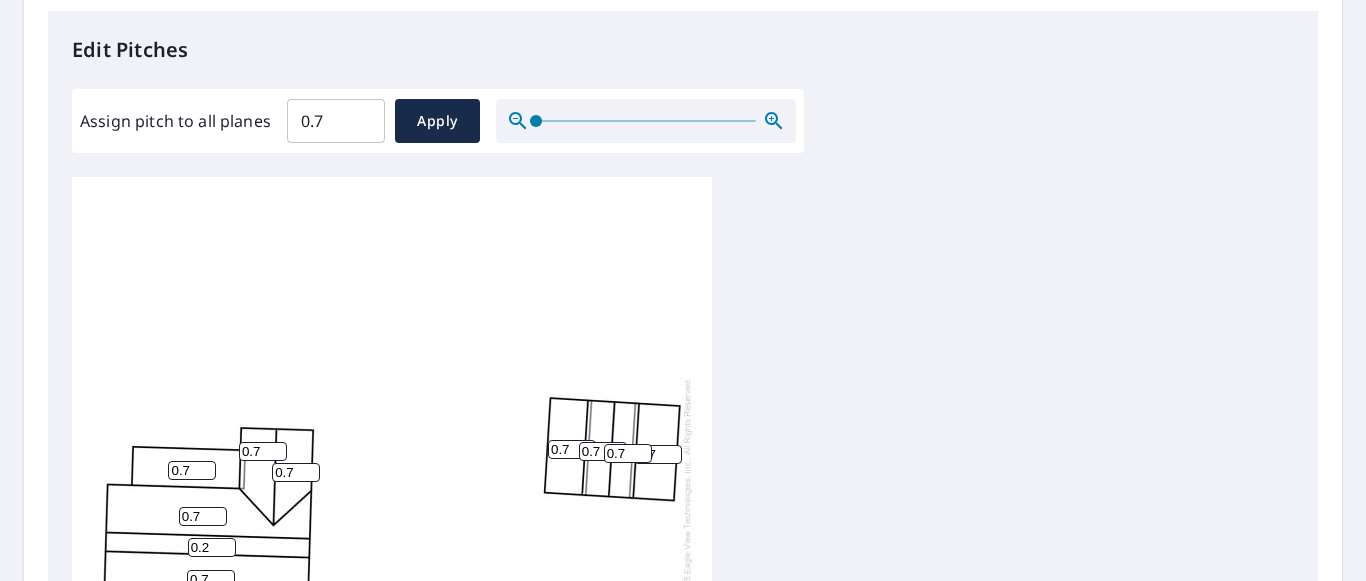 type on "0.7" 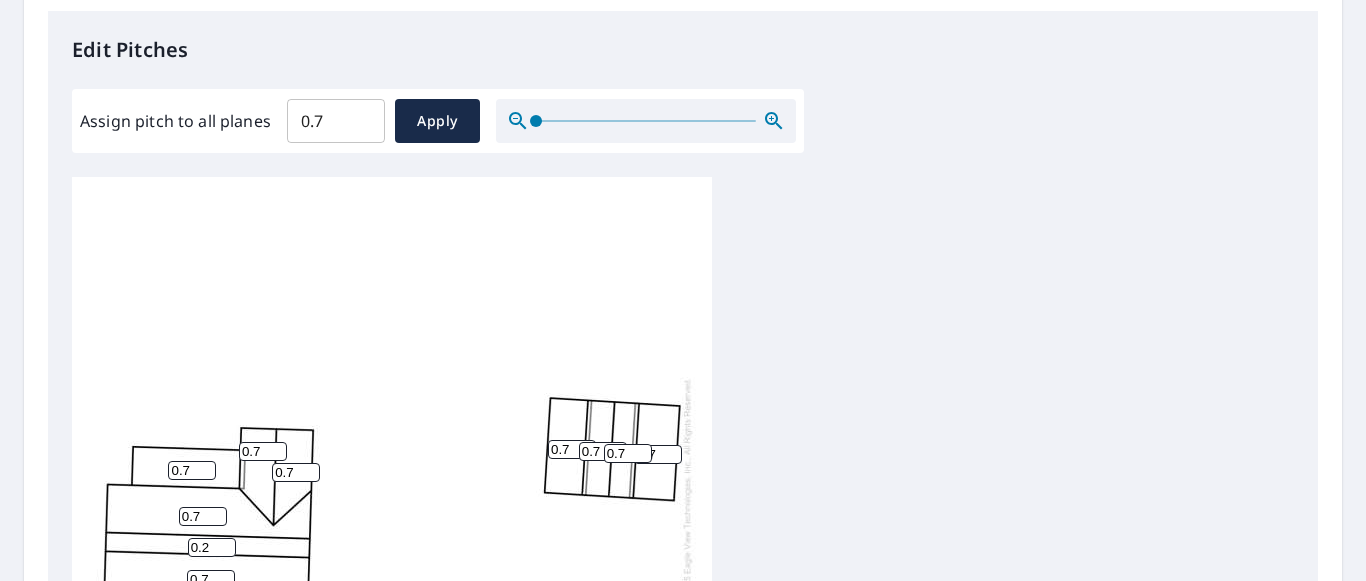 click on "0.7" at bounding box center (572, 449) 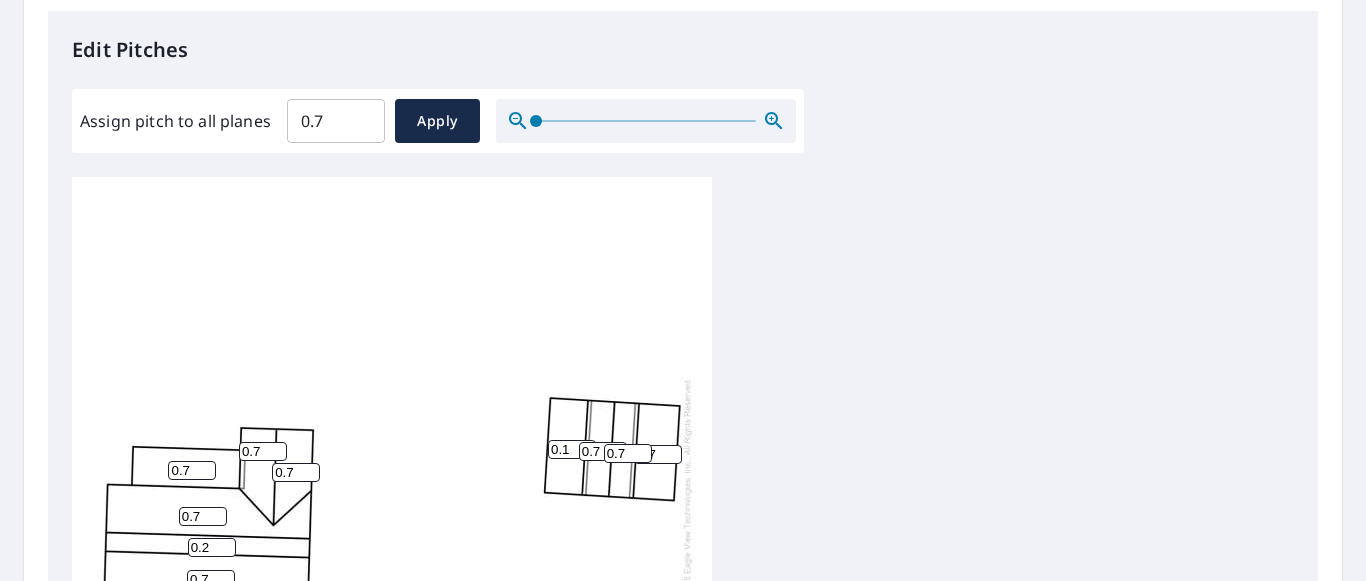 type on "0.1" 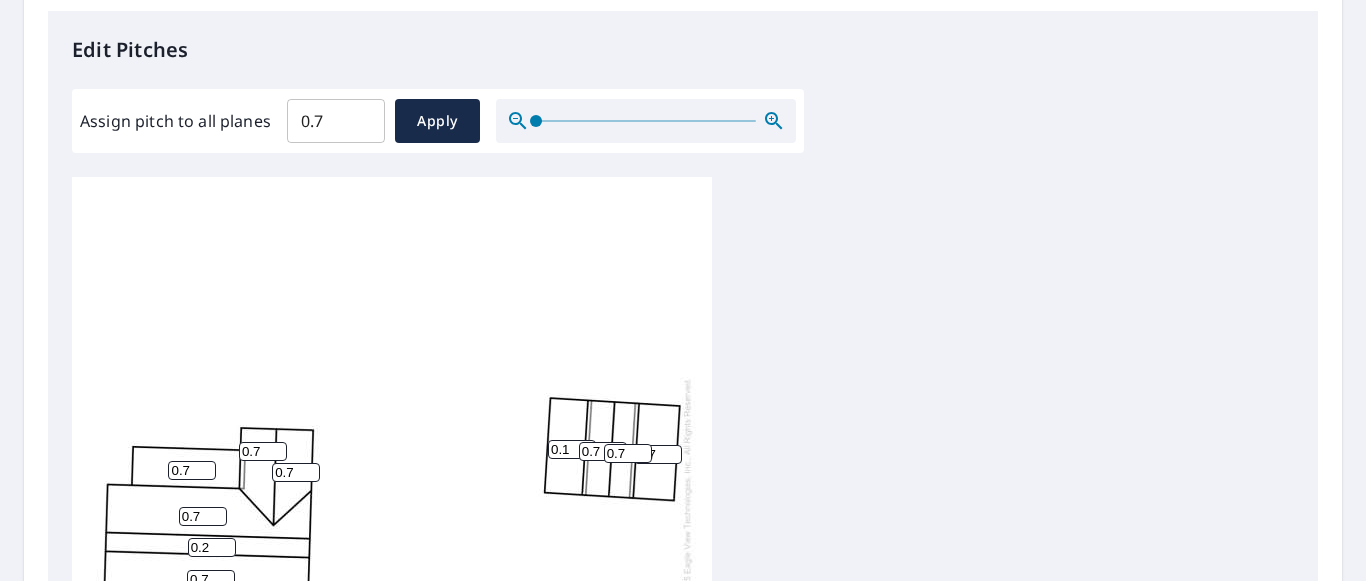 click on "0.7" at bounding box center (603, 451) 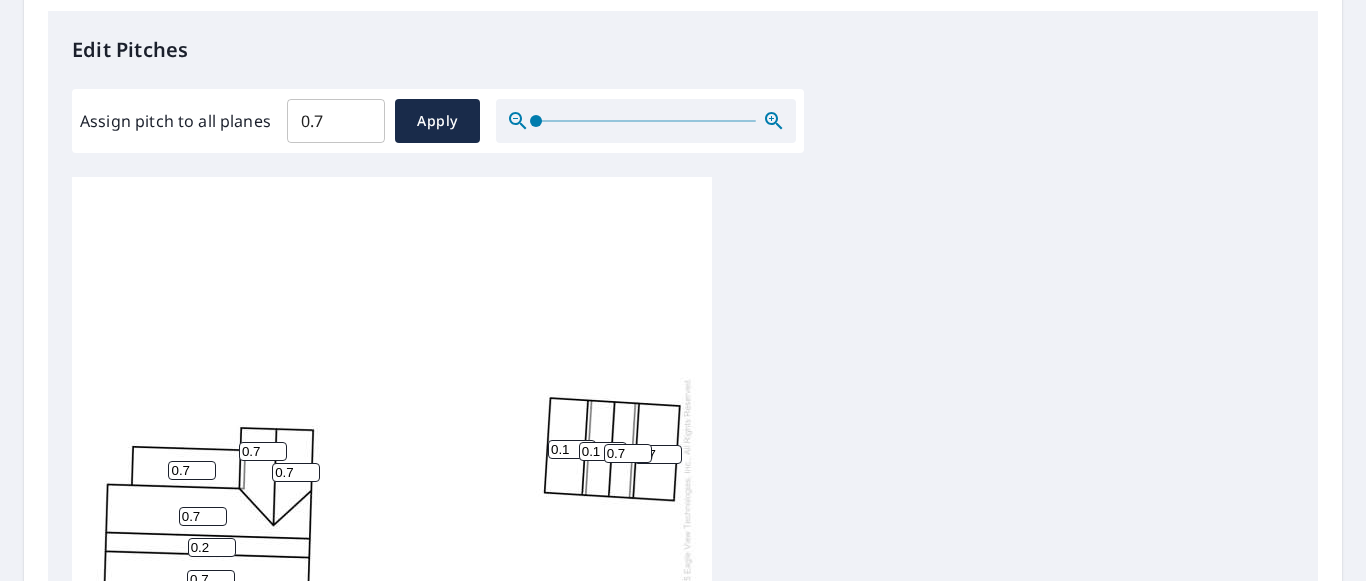 type on "0.1" 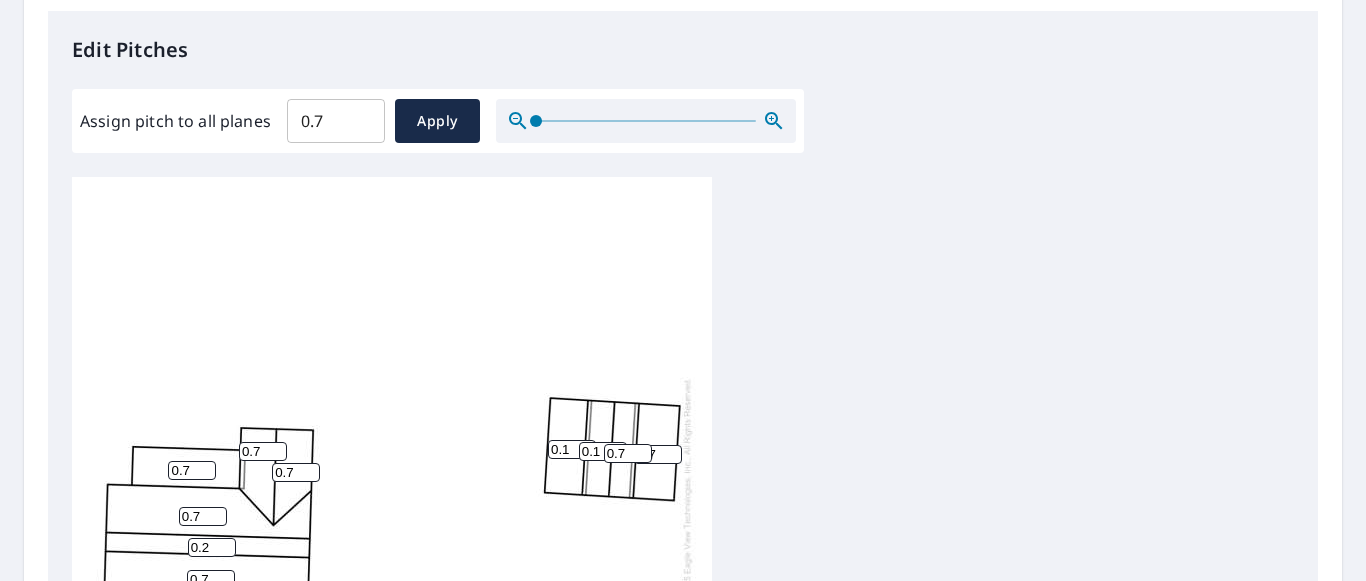 click on "0.7" at bounding box center (628, 453) 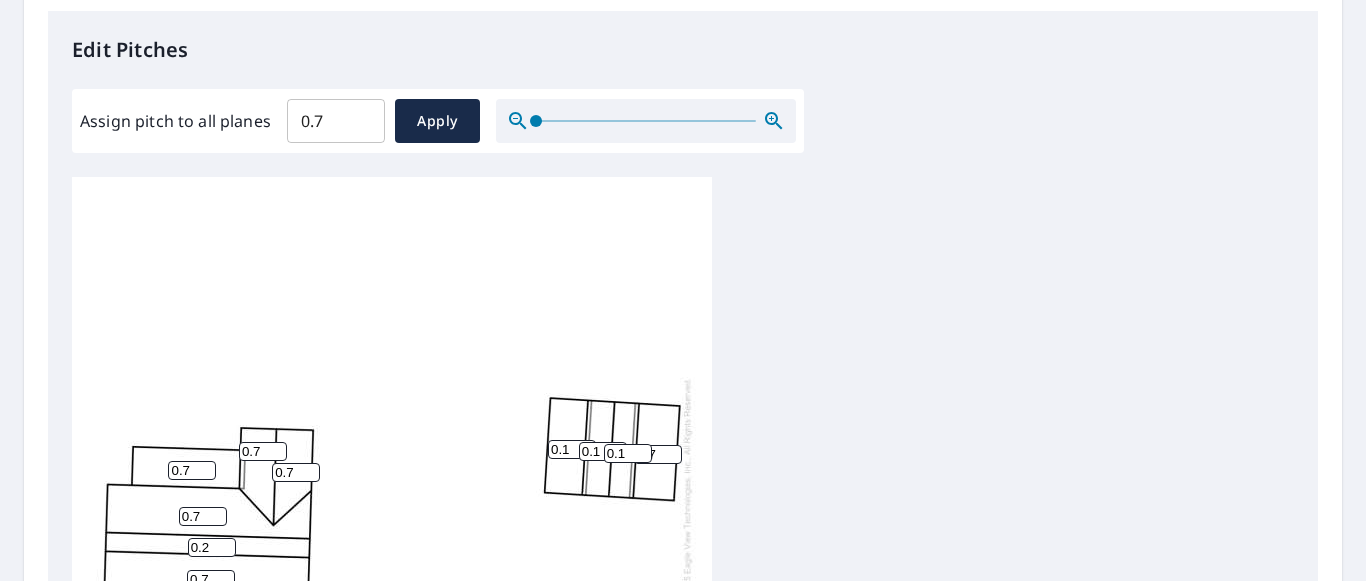 type on "0.1" 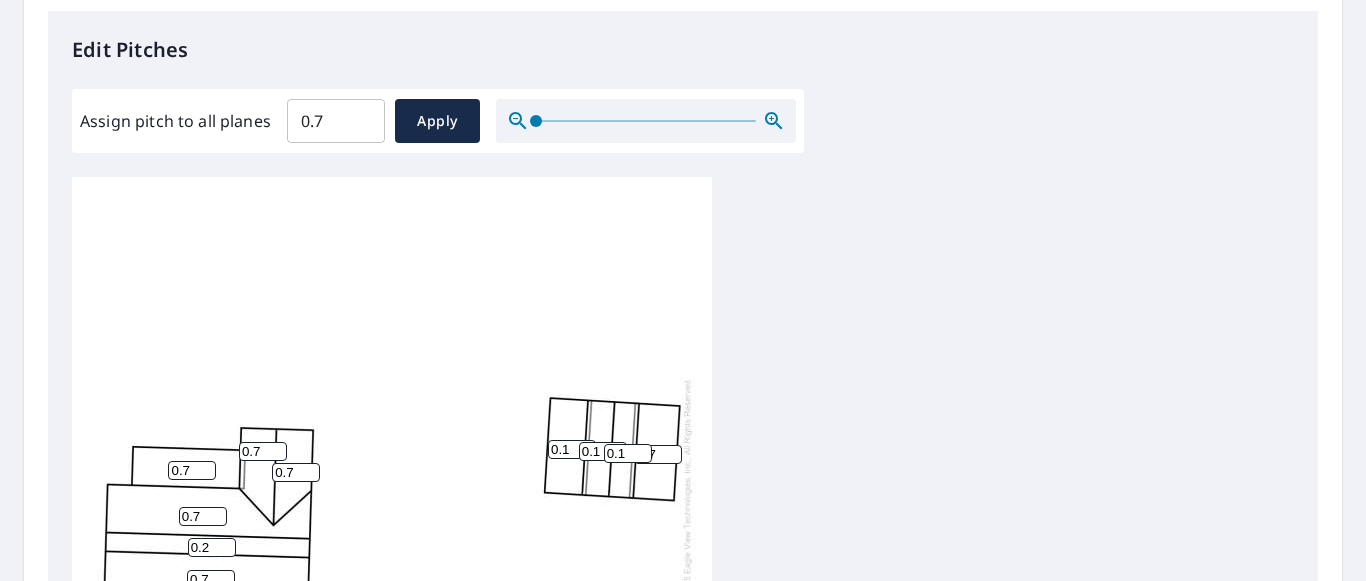 click on "0.7 0.7 0.7 0.7 0.1 0.2 0.7 0.7 0.1 0.1" at bounding box center [683, 491] 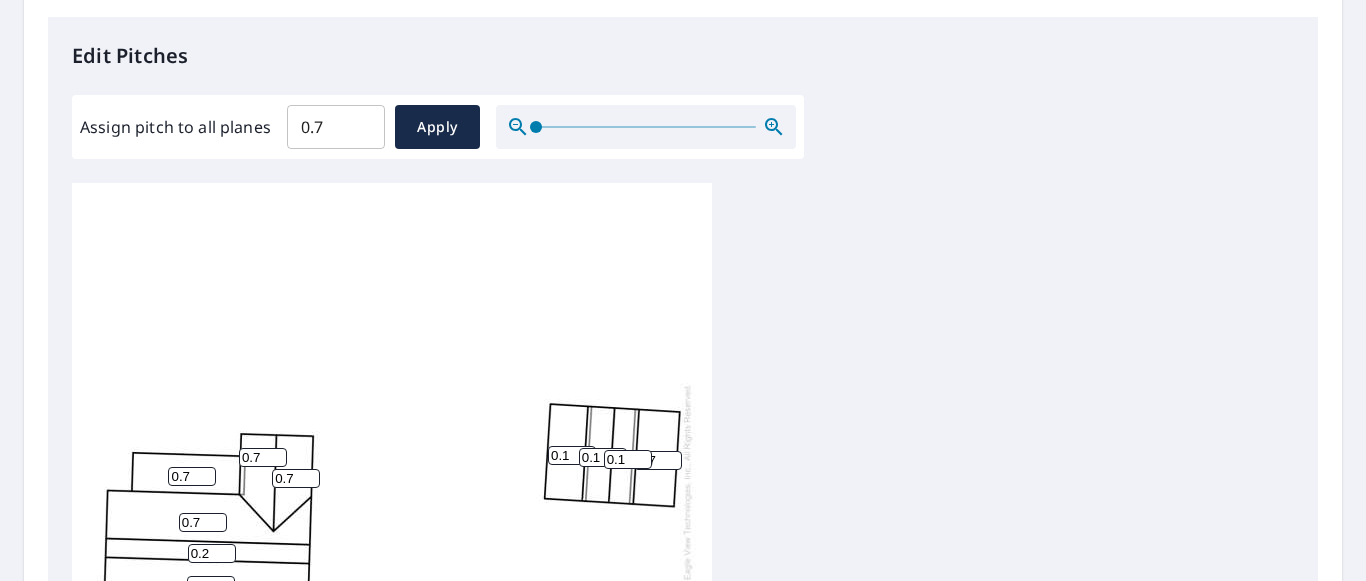 scroll, scrollTop: 407, scrollLeft: 0, axis: vertical 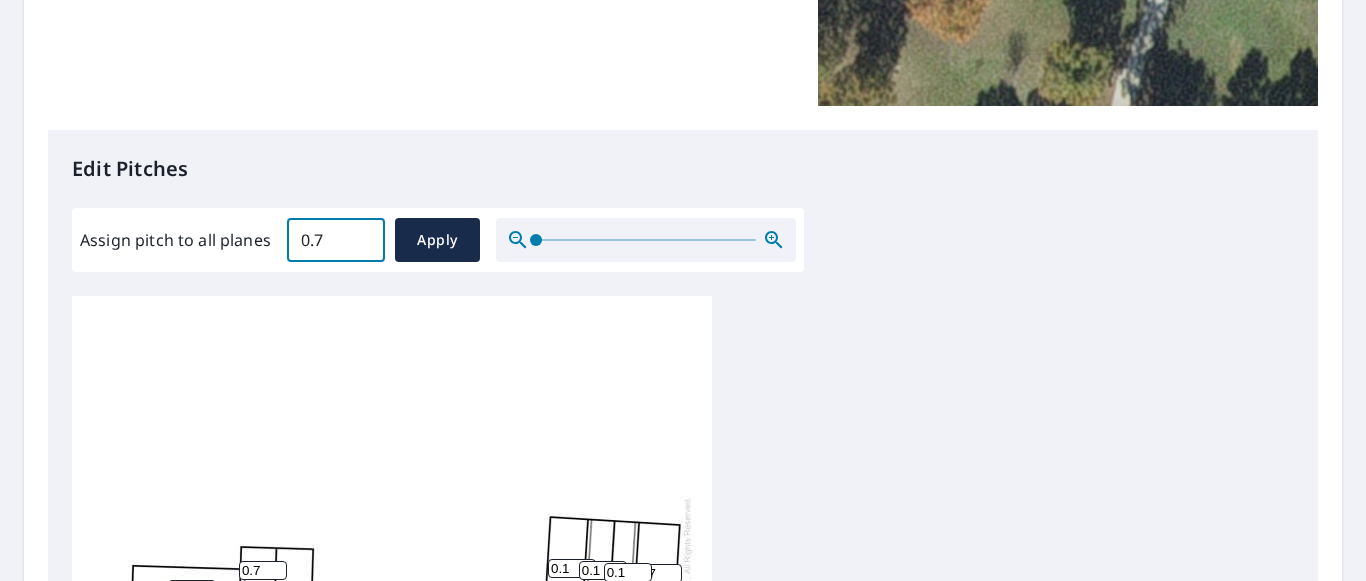 click on "0.7" at bounding box center [336, 240] 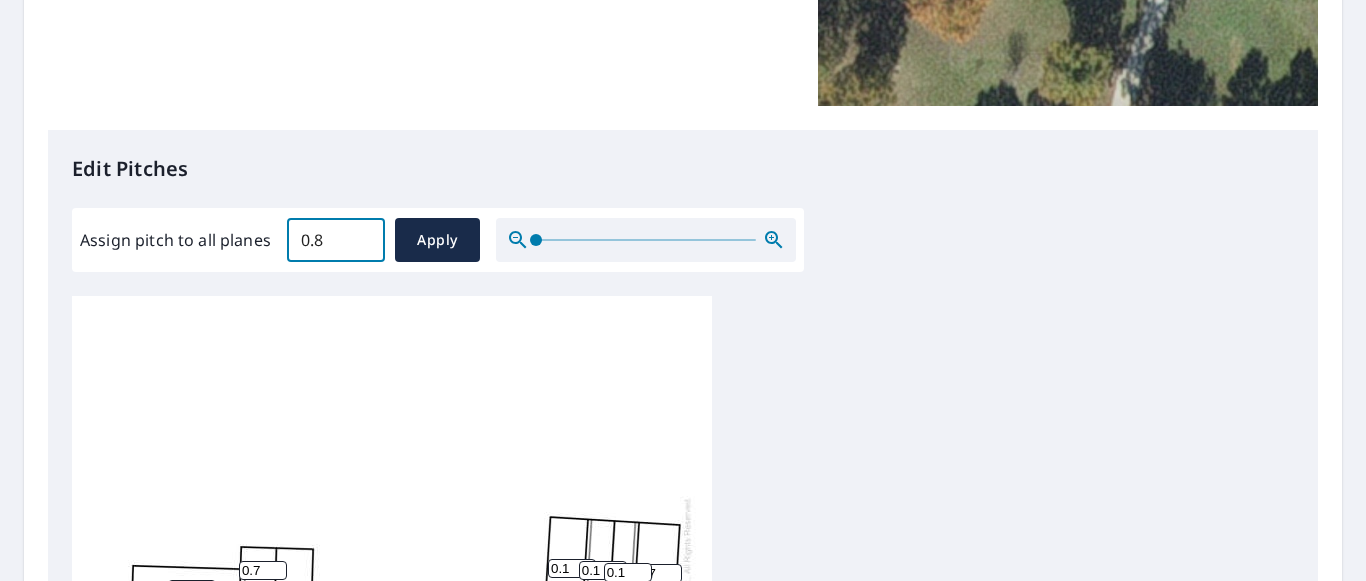 click on "0.8" at bounding box center (336, 240) 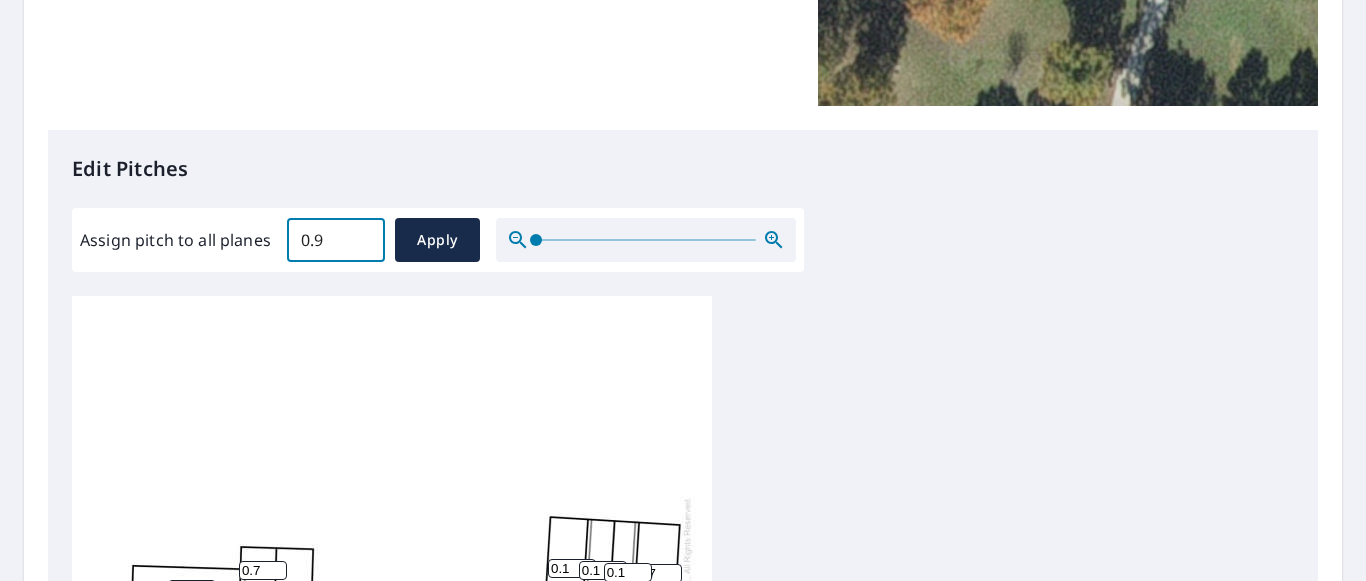 click on "0.9" at bounding box center (336, 240) 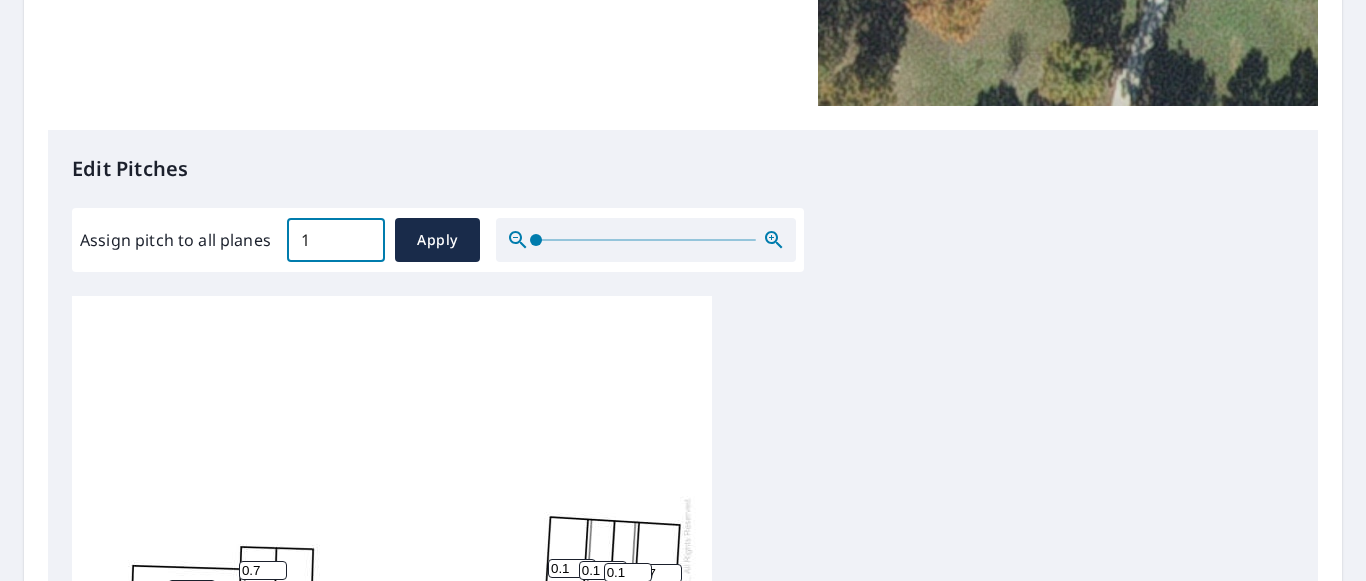 click on "1" at bounding box center (336, 240) 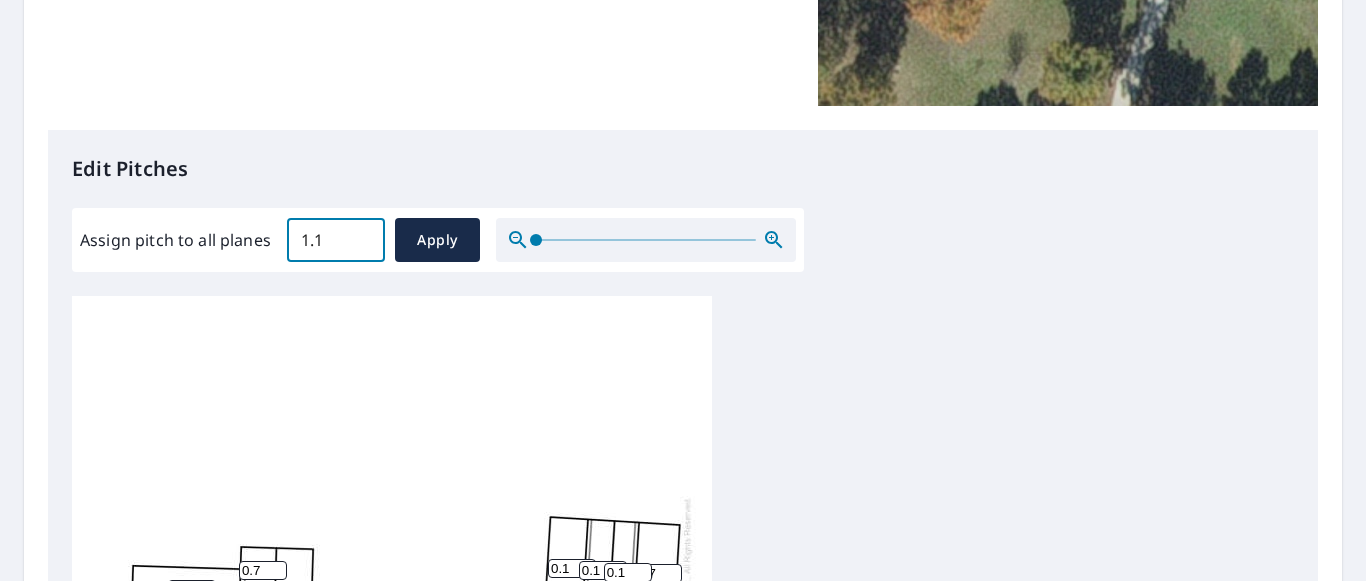 click on "1.1" at bounding box center [336, 240] 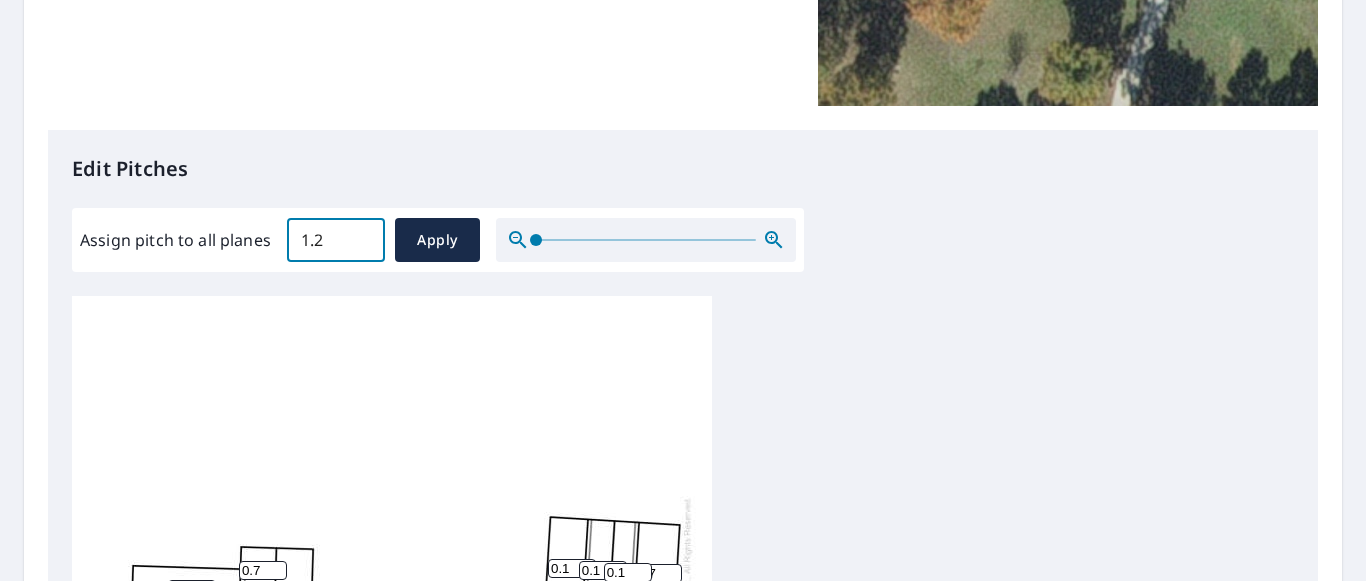 click on "1.2" at bounding box center (336, 240) 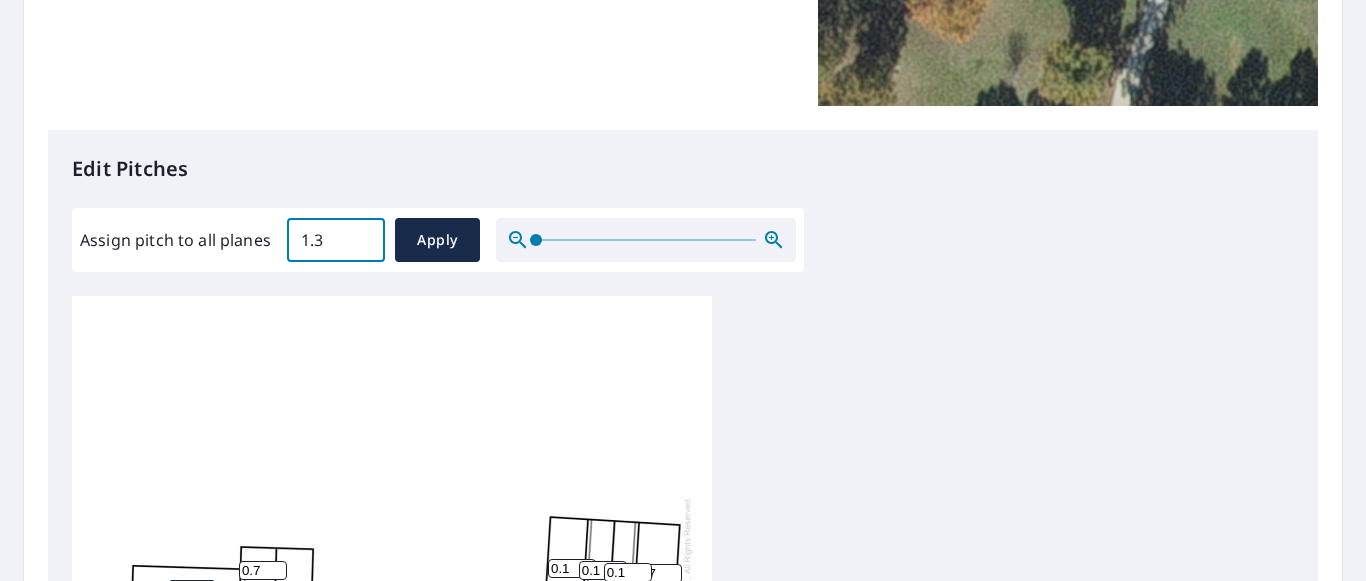 click on "1.3" at bounding box center (336, 240) 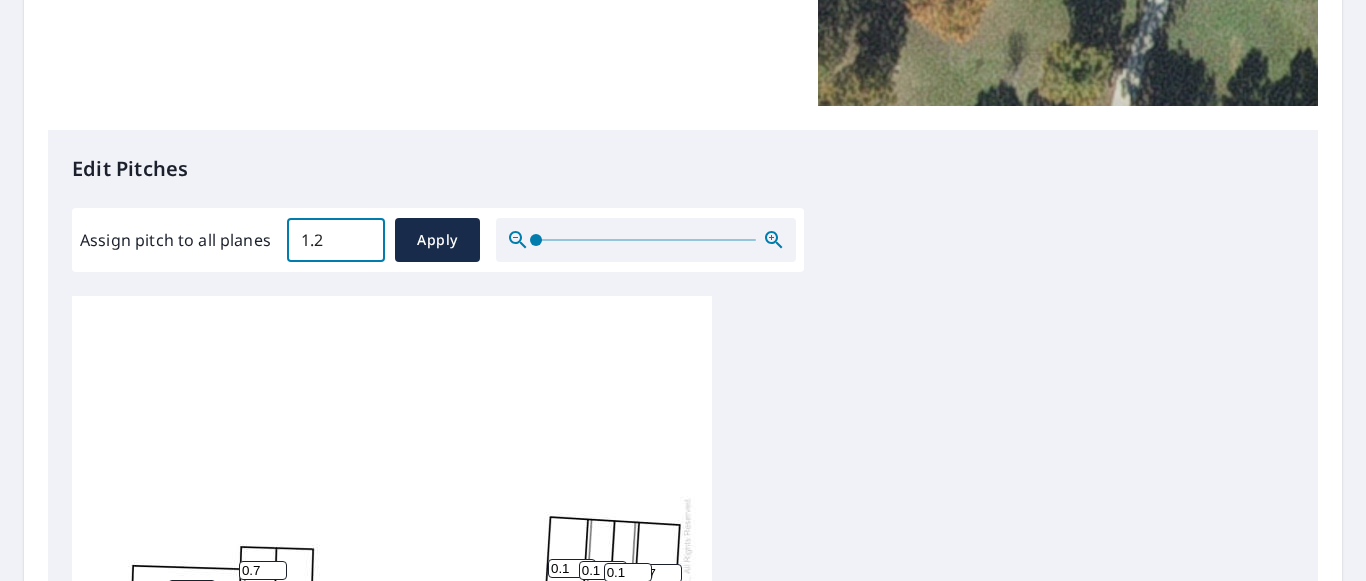 click on "1.2" at bounding box center [336, 240] 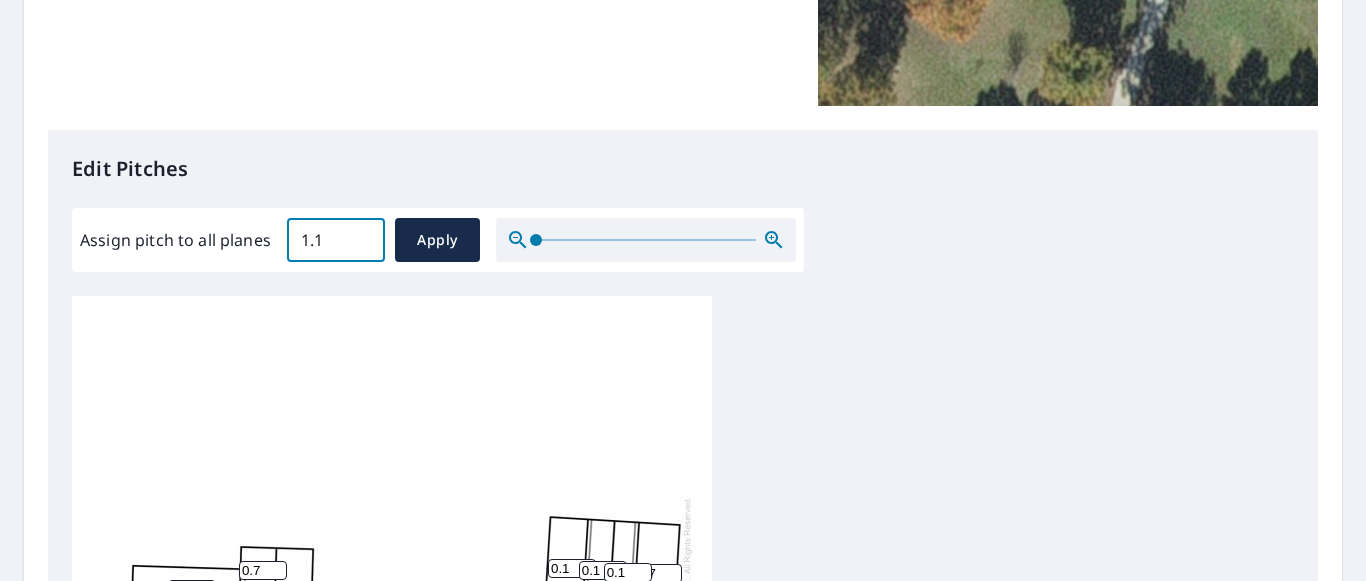 click on "1.1" at bounding box center [336, 240] 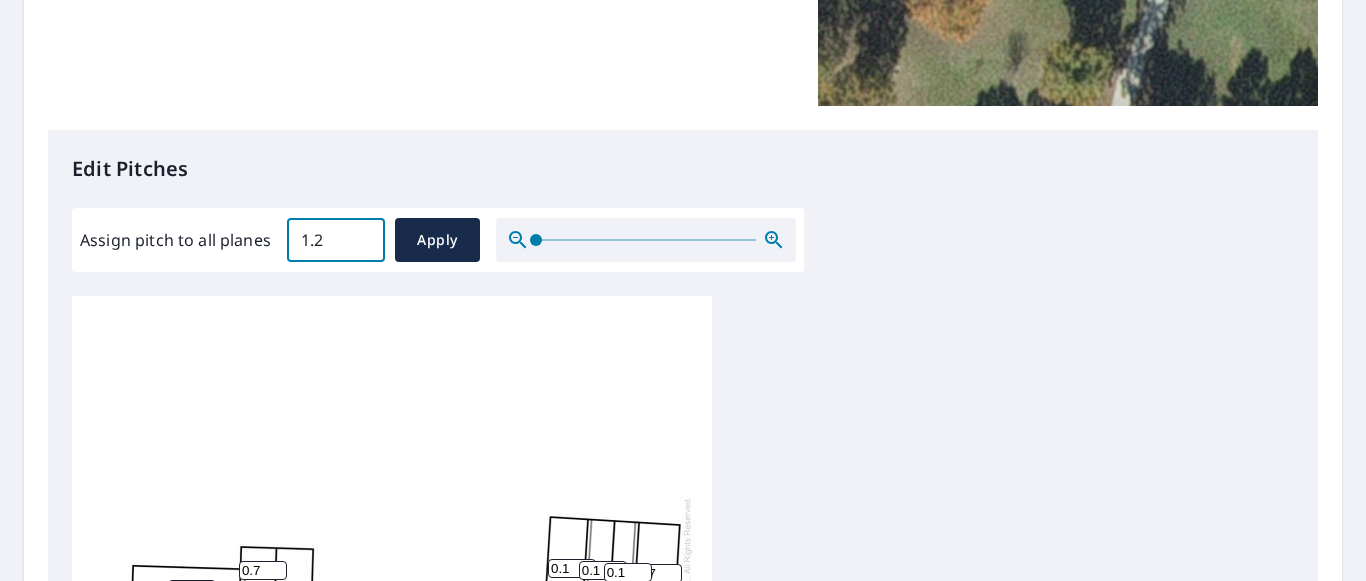 click on "1.2" at bounding box center (336, 240) 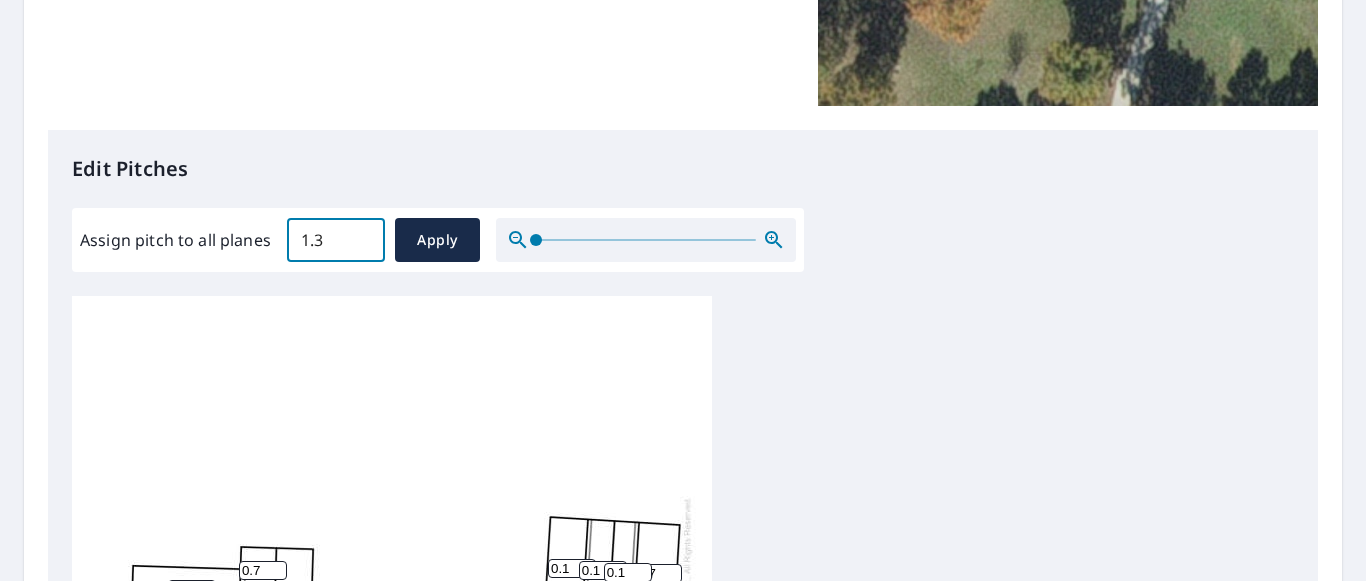 click on "1.3" at bounding box center [336, 240] 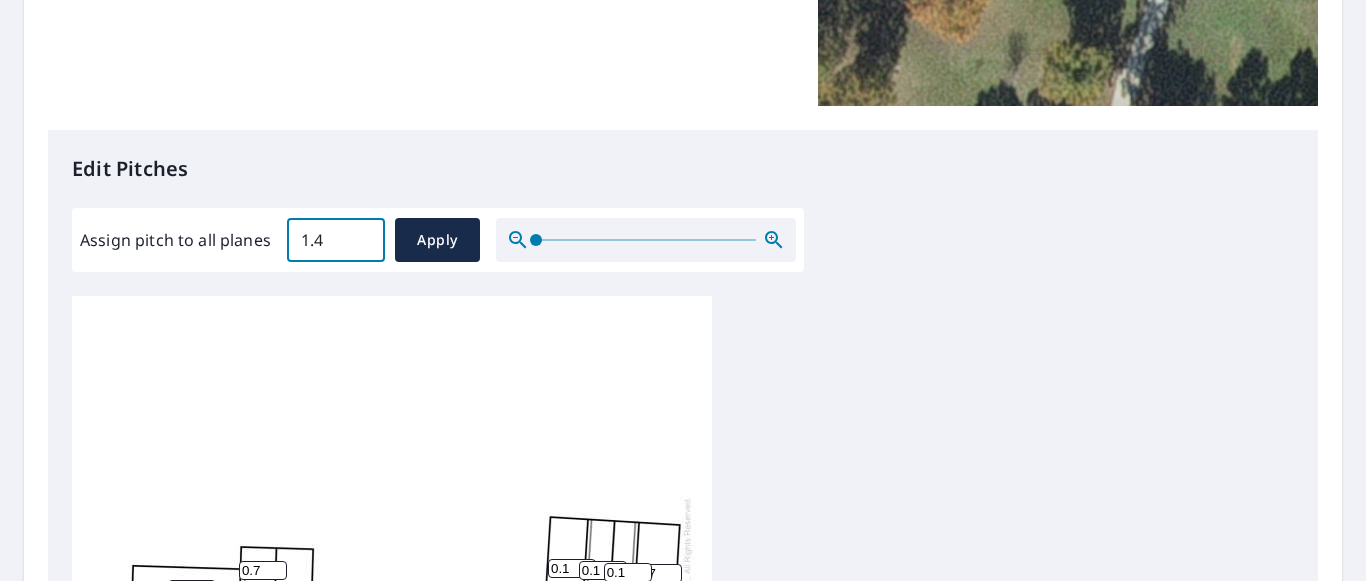 click on "1.4" at bounding box center [336, 240] 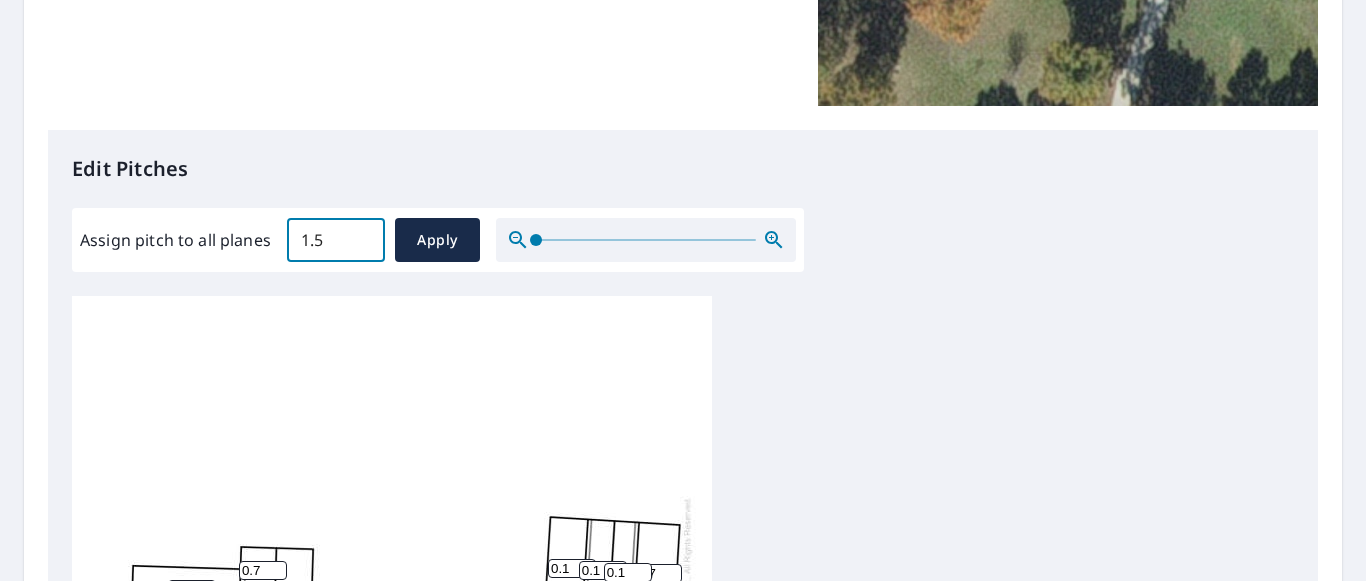 click on "1.5" at bounding box center [336, 240] 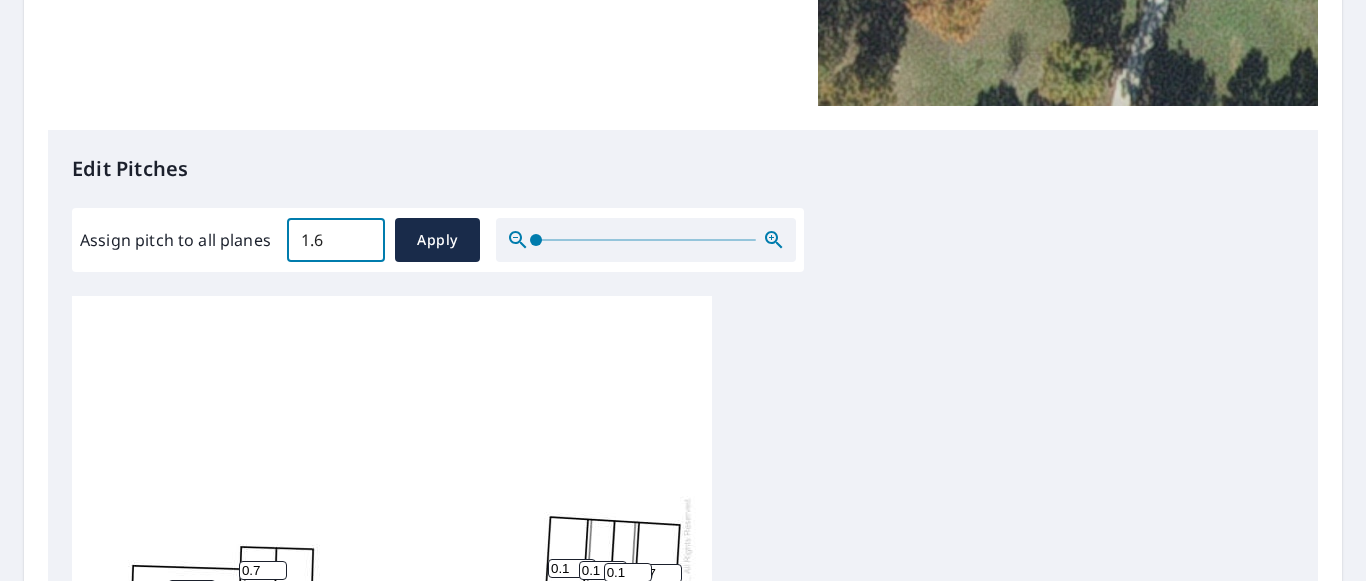click on "1.6" at bounding box center [336, 240] 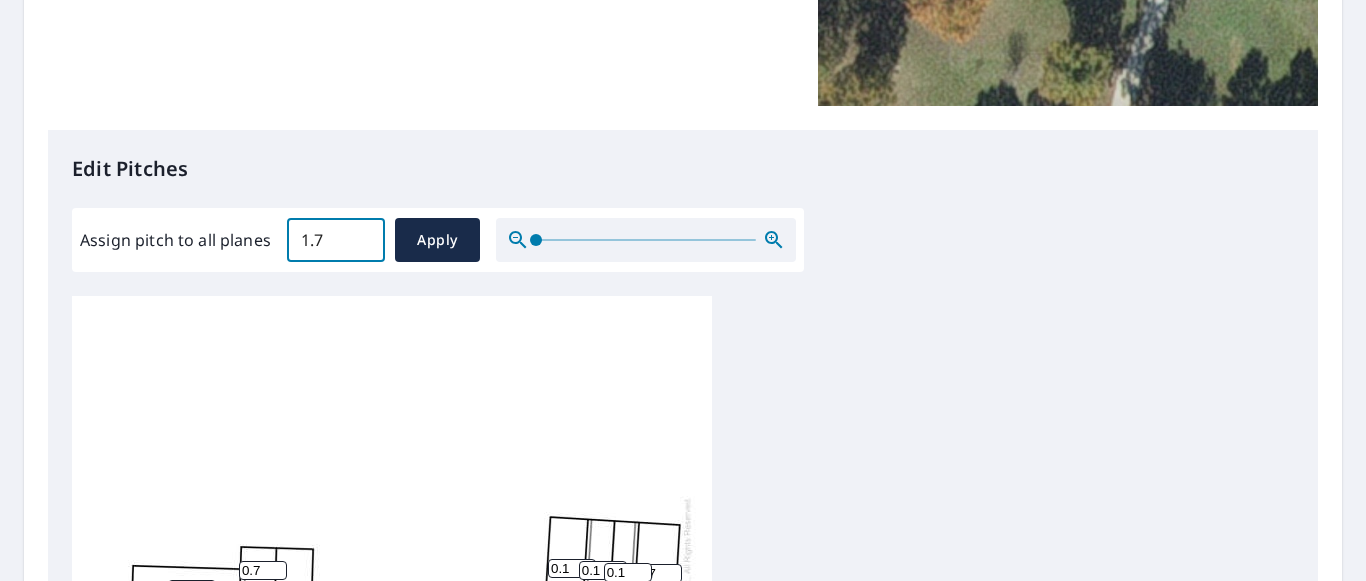 click on "1.7" at bounding box center [336, 240] 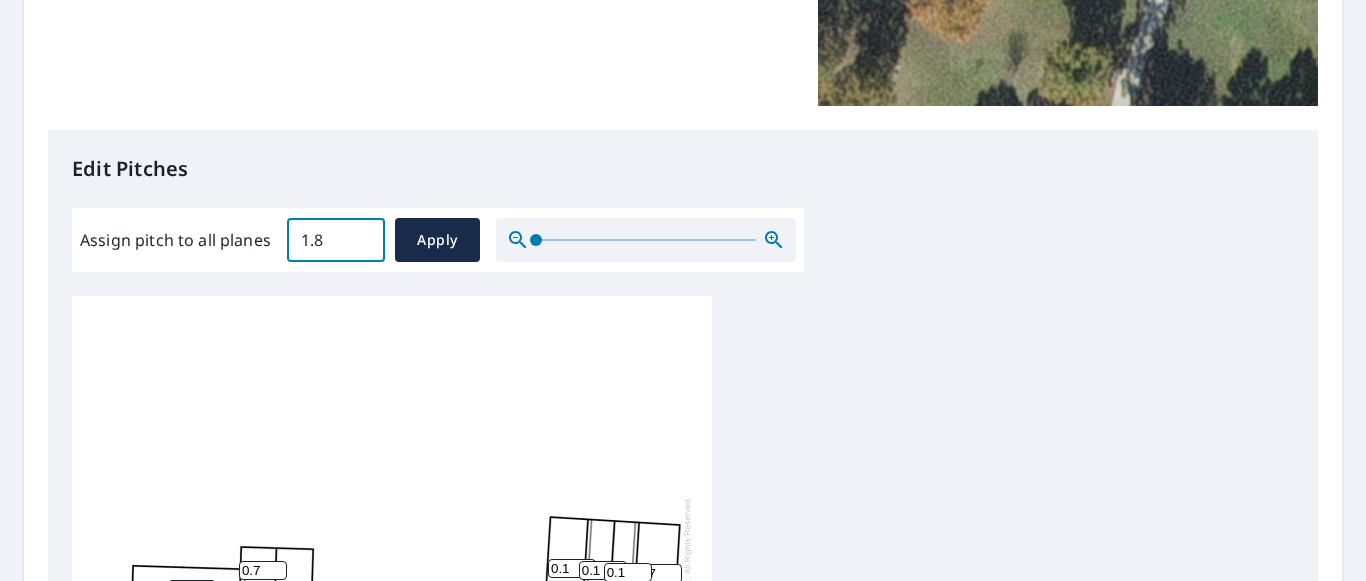 click on "1.8" at bounding box center (336, 240) 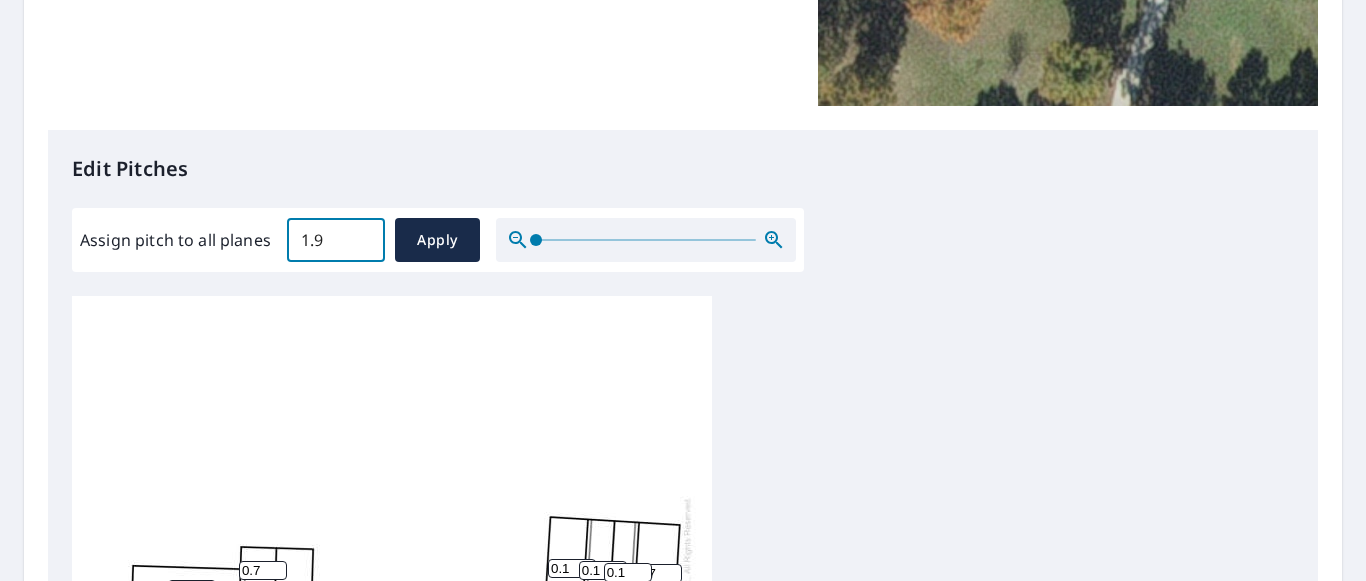 click on "1.9" at bounding box center (336, 240) 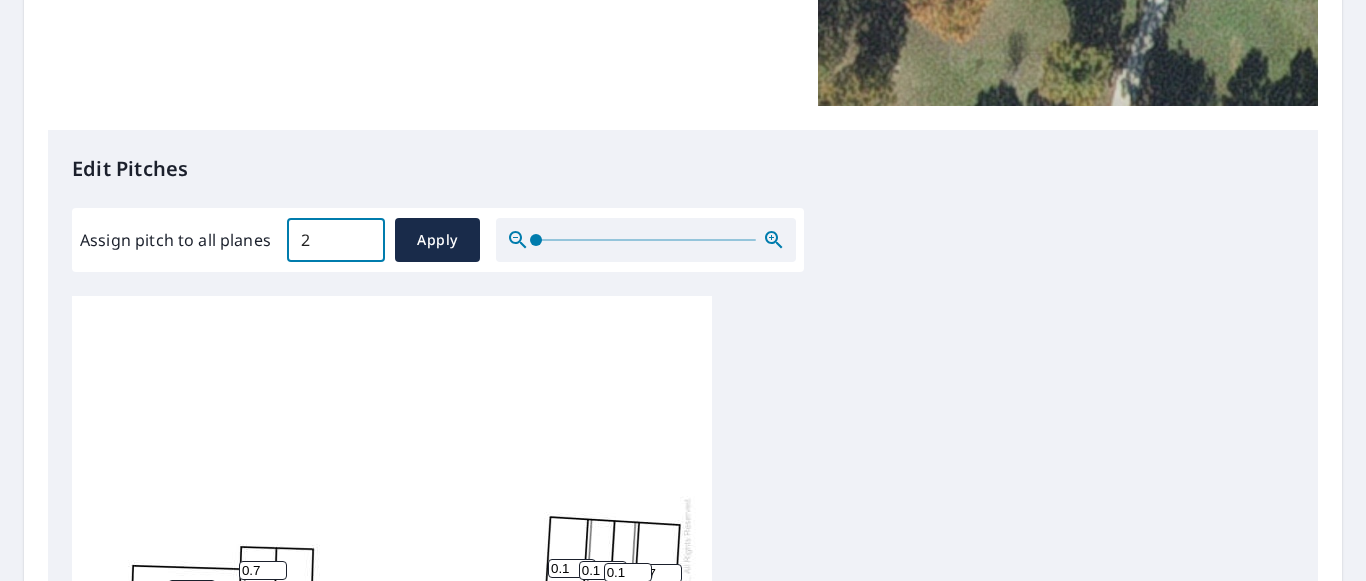 click on "2" at bounding box center (336, 240) 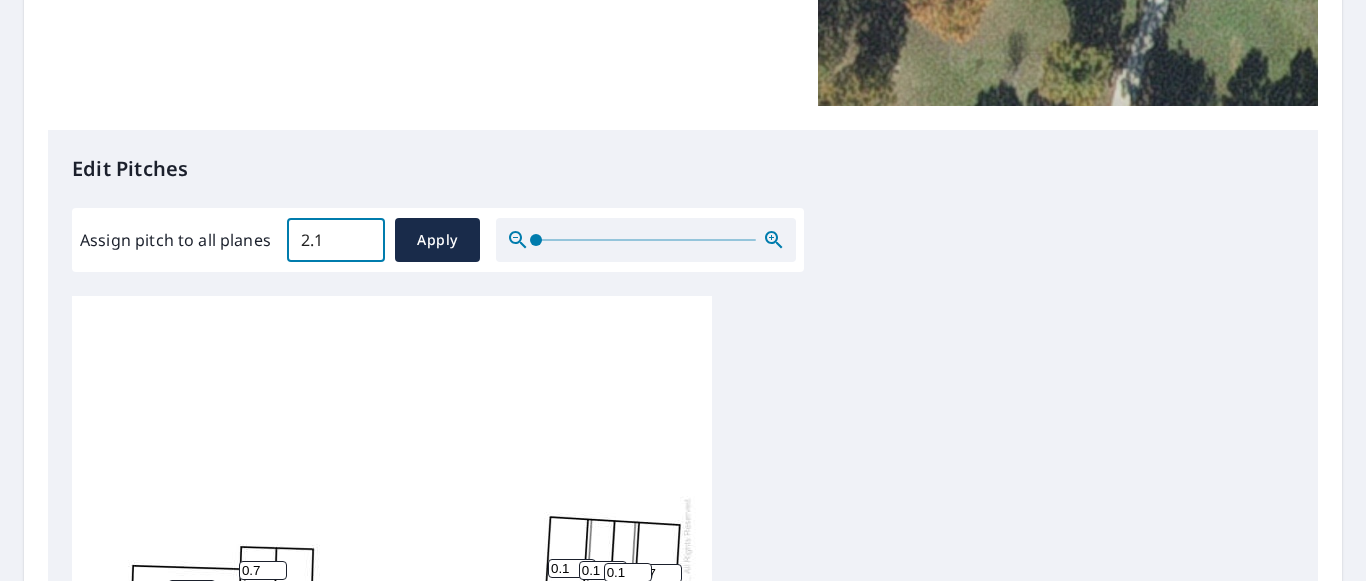 click on "2.1" at bounding box center [336, 240] 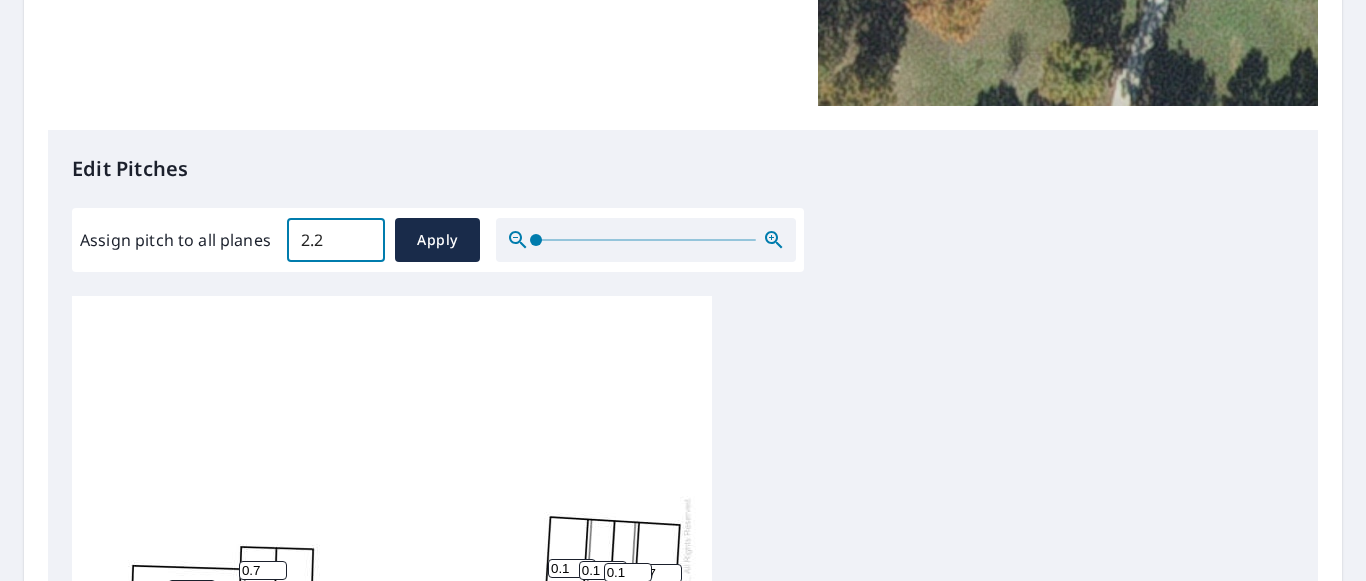 click on "2.2" at bounding box center (336, 240) 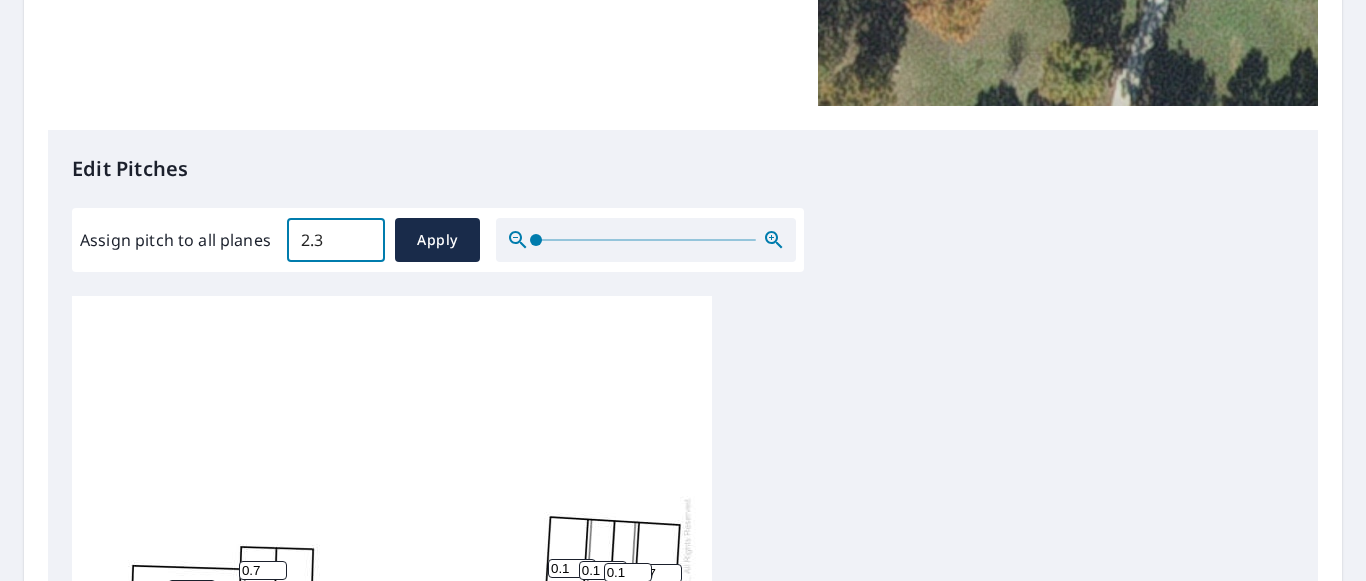 type on "2.3" 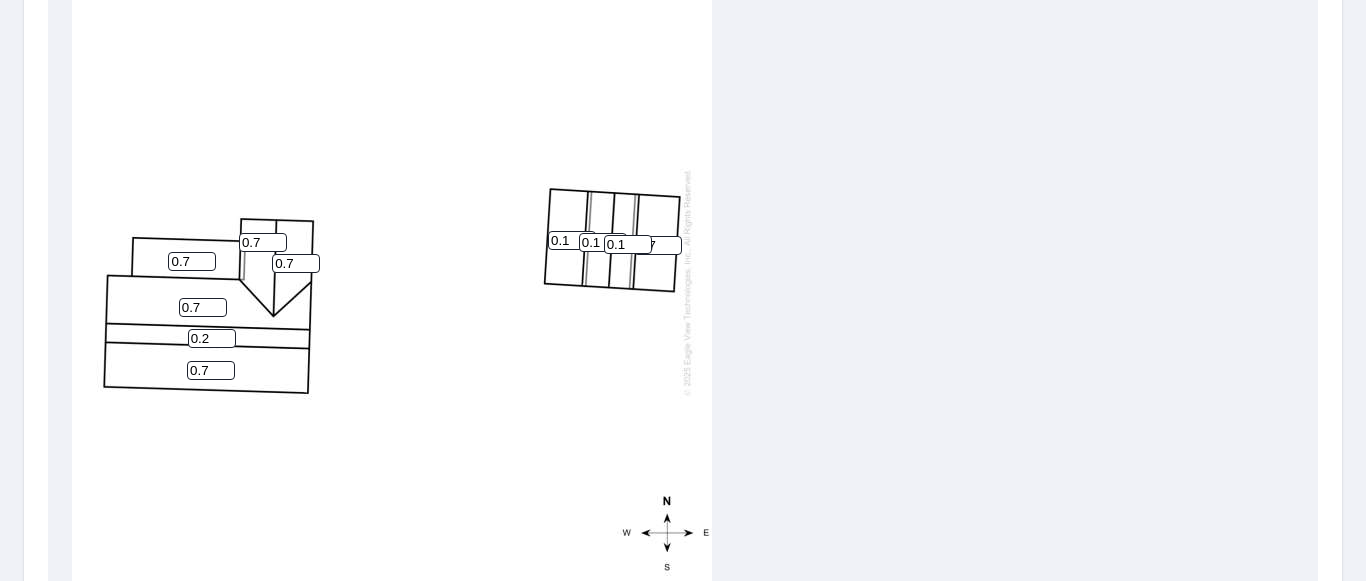 scroll, scrollTop: 747, scrollLeft: 0, axis: vertical 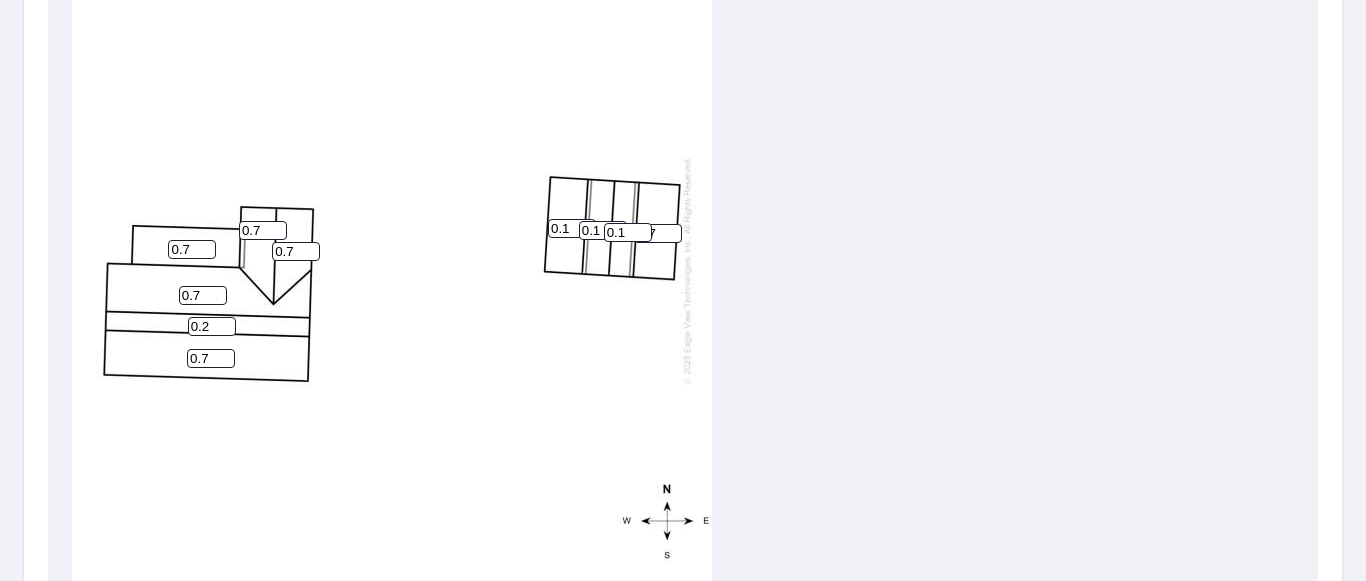 drag, startPoint x: 264, startPoint y: 228, endPoint x: 212, endPoint y: 228, distance: 52 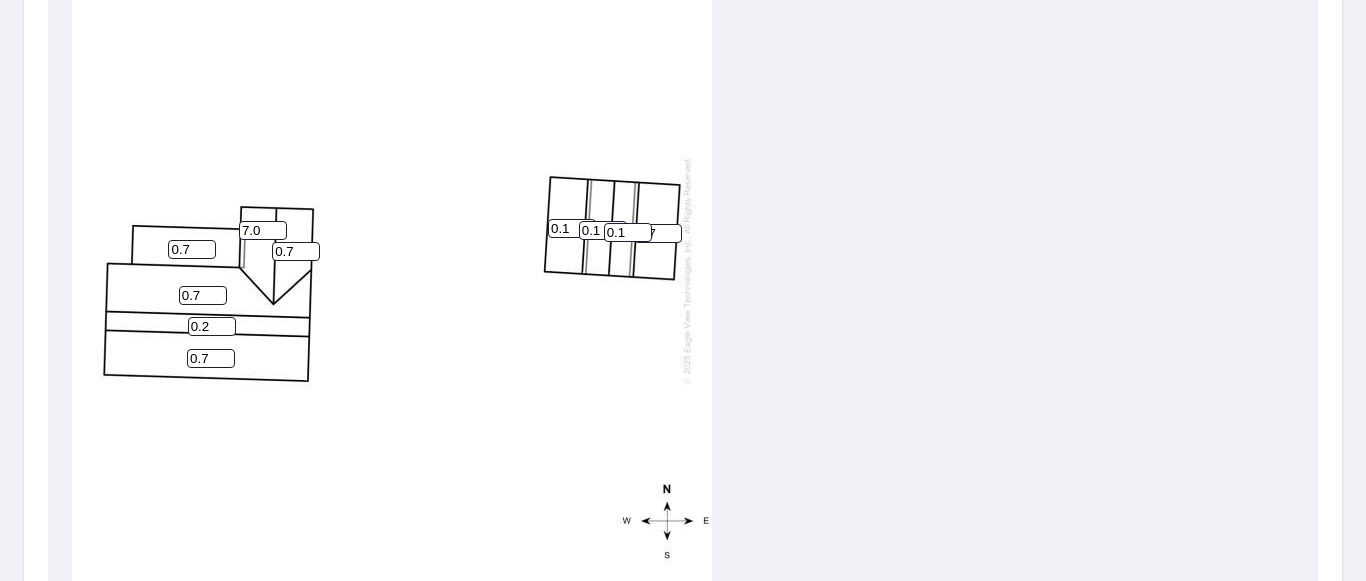 type on "7.0" 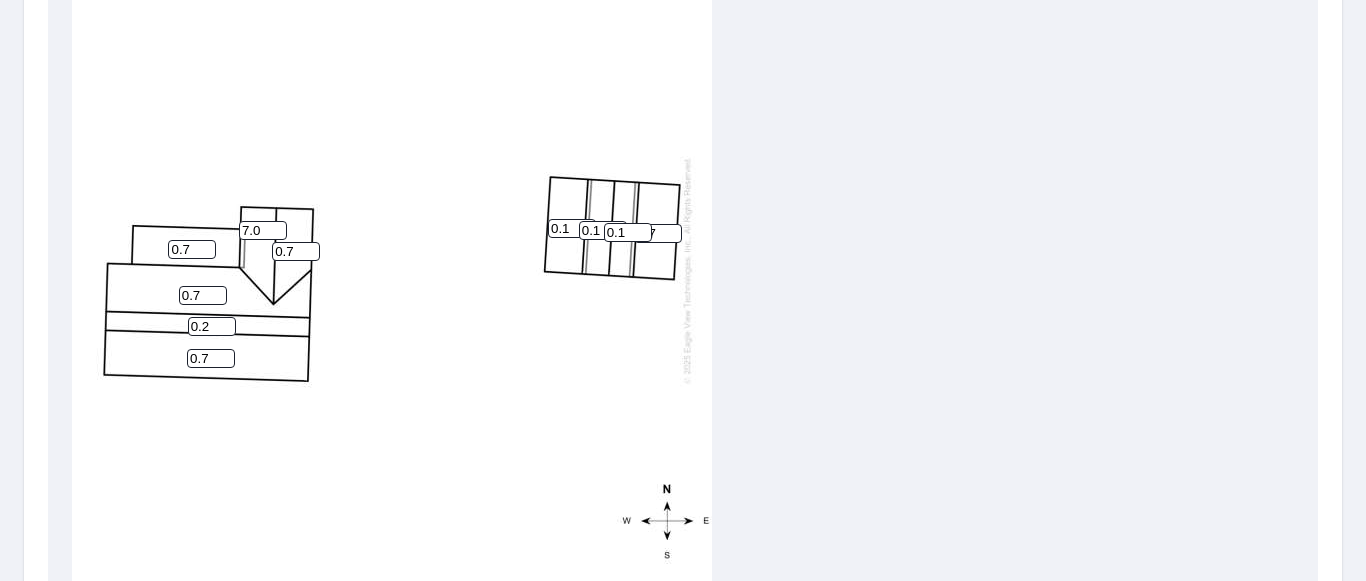 click on "0.7" at bounding box center [192, 249] 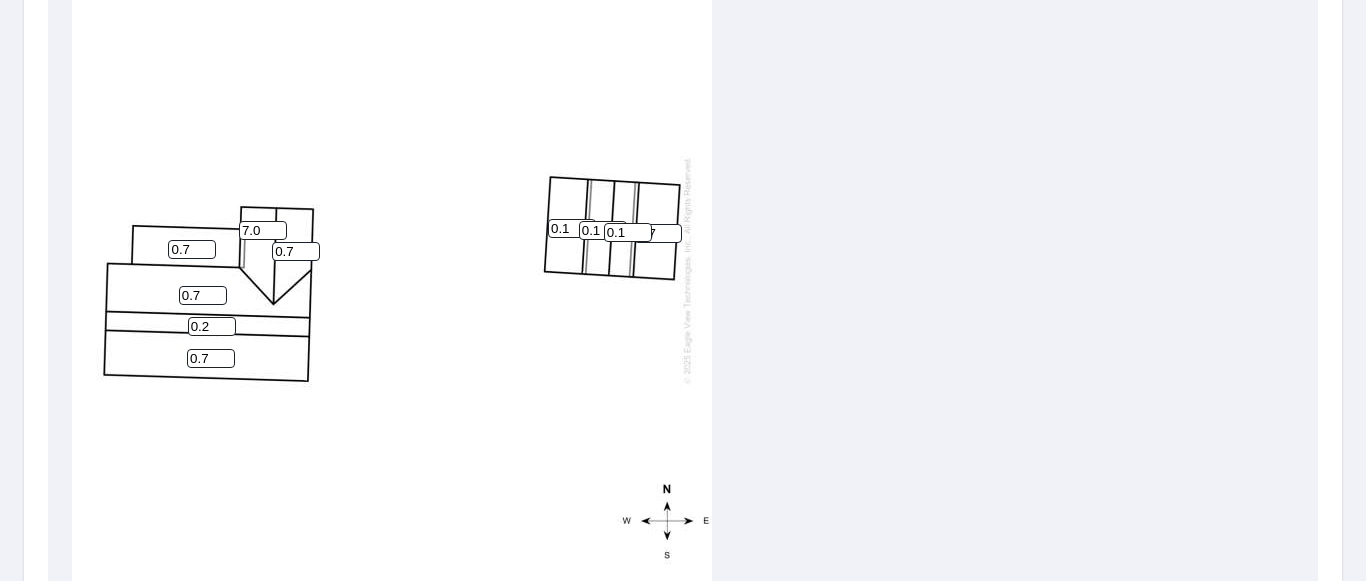 type on "0" 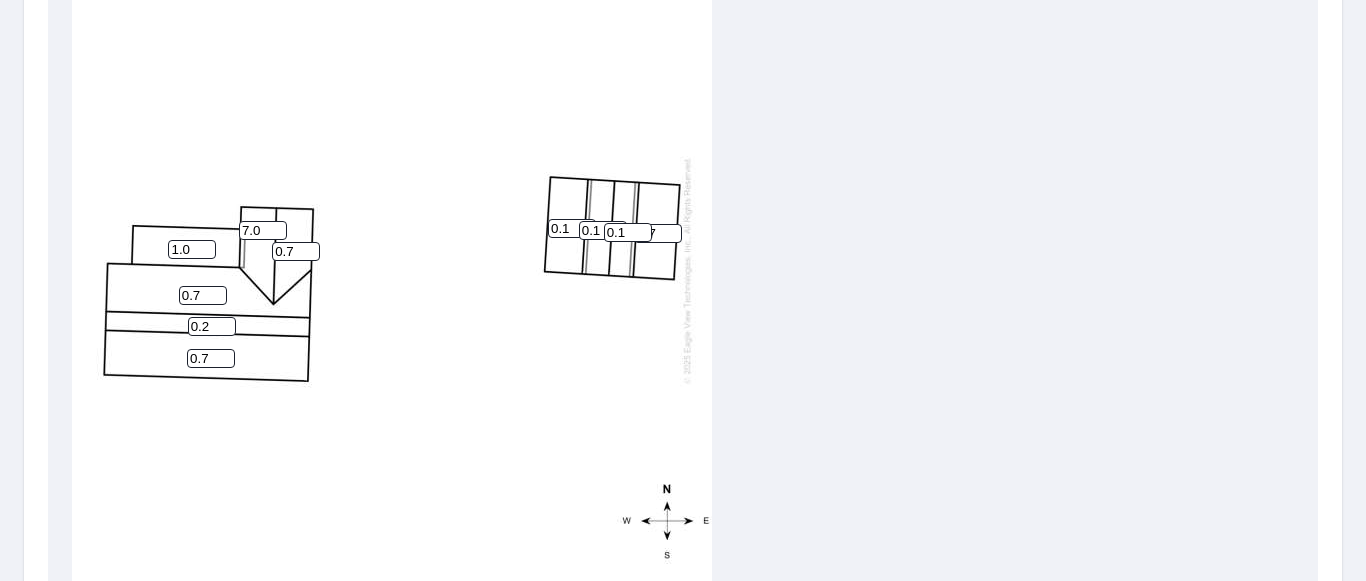 type on "1.0" 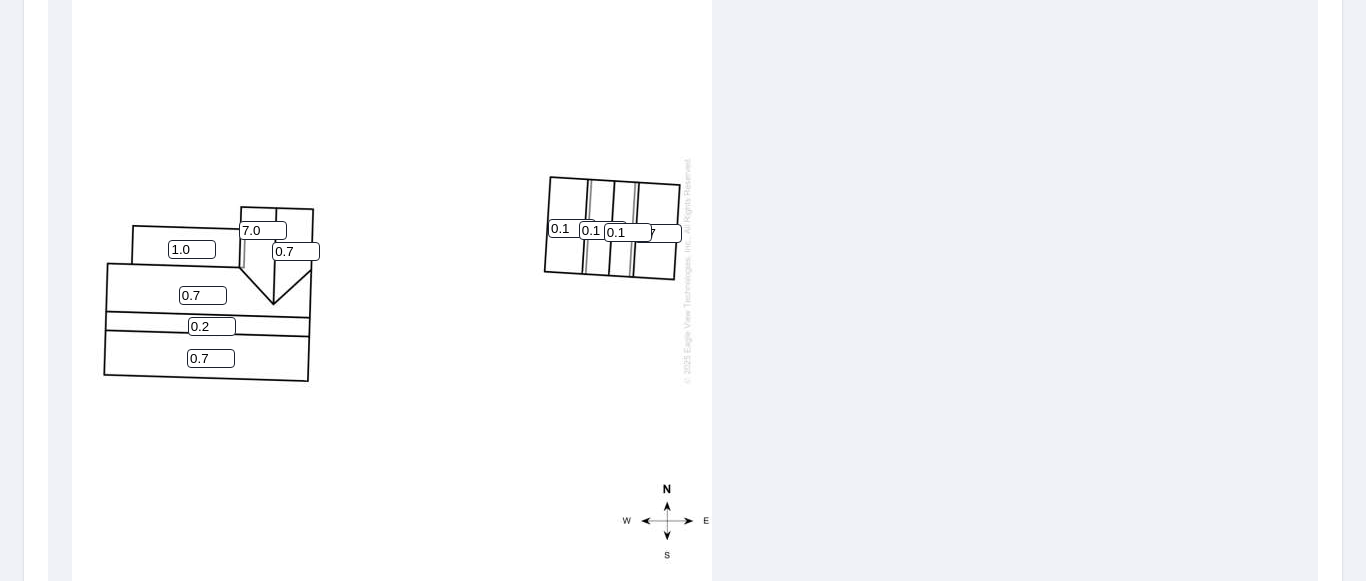 click on "0.7" at bounding box center (203, 295) 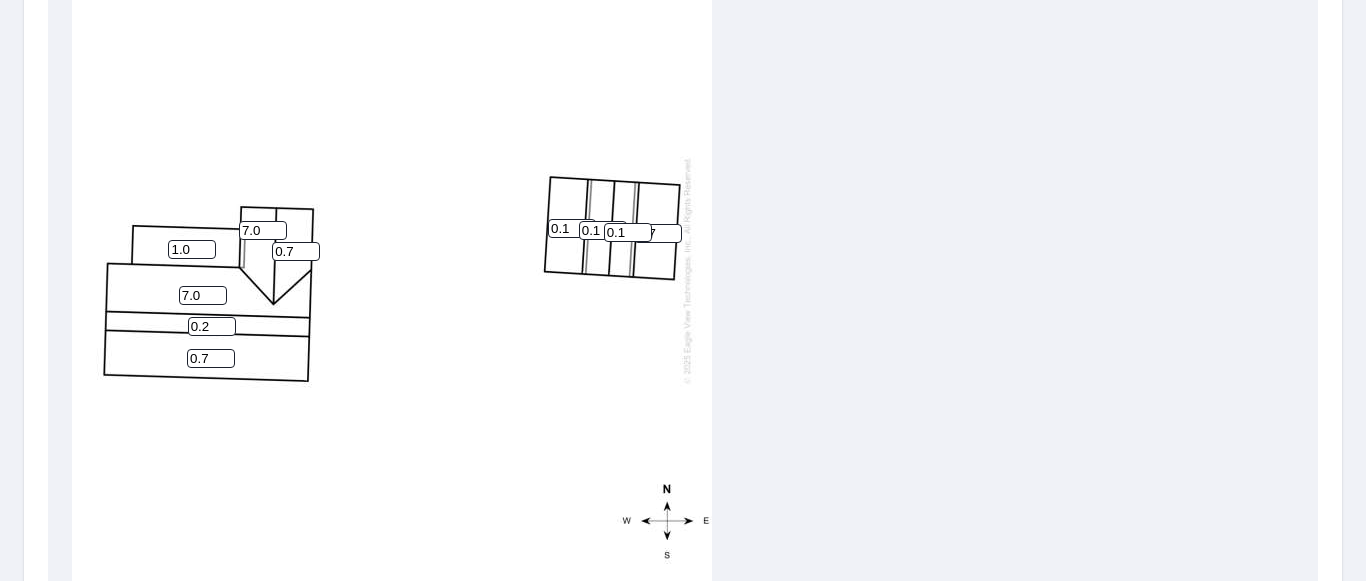 type on "7.0" 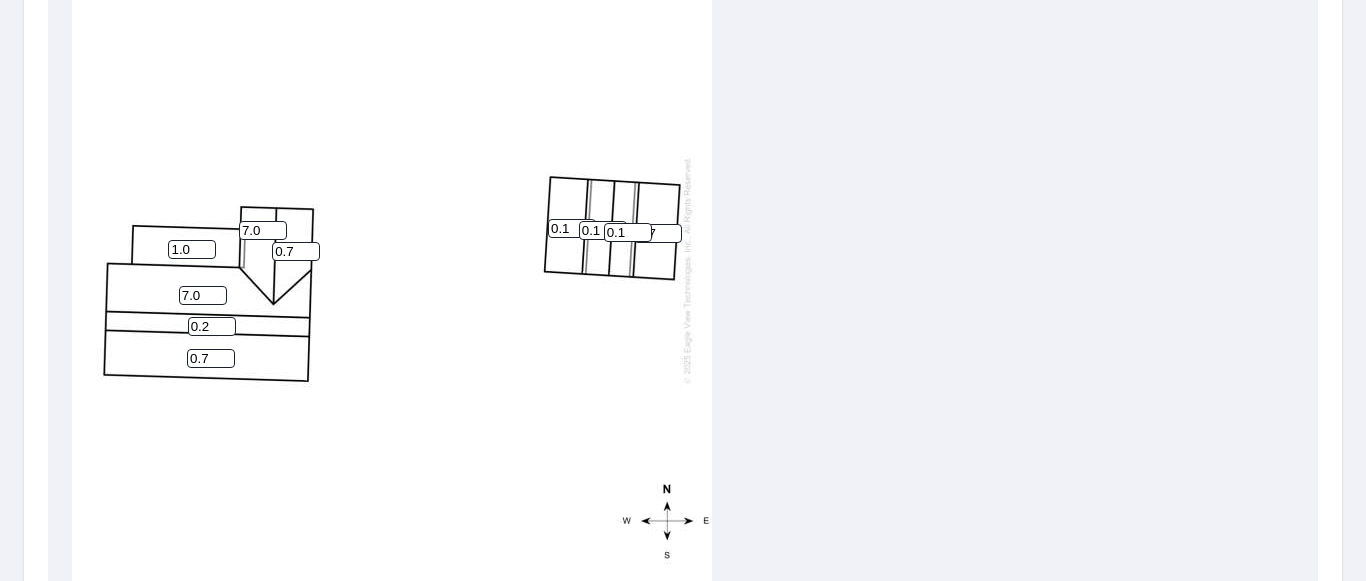click on "0.2" at bounding box center (212, 326) 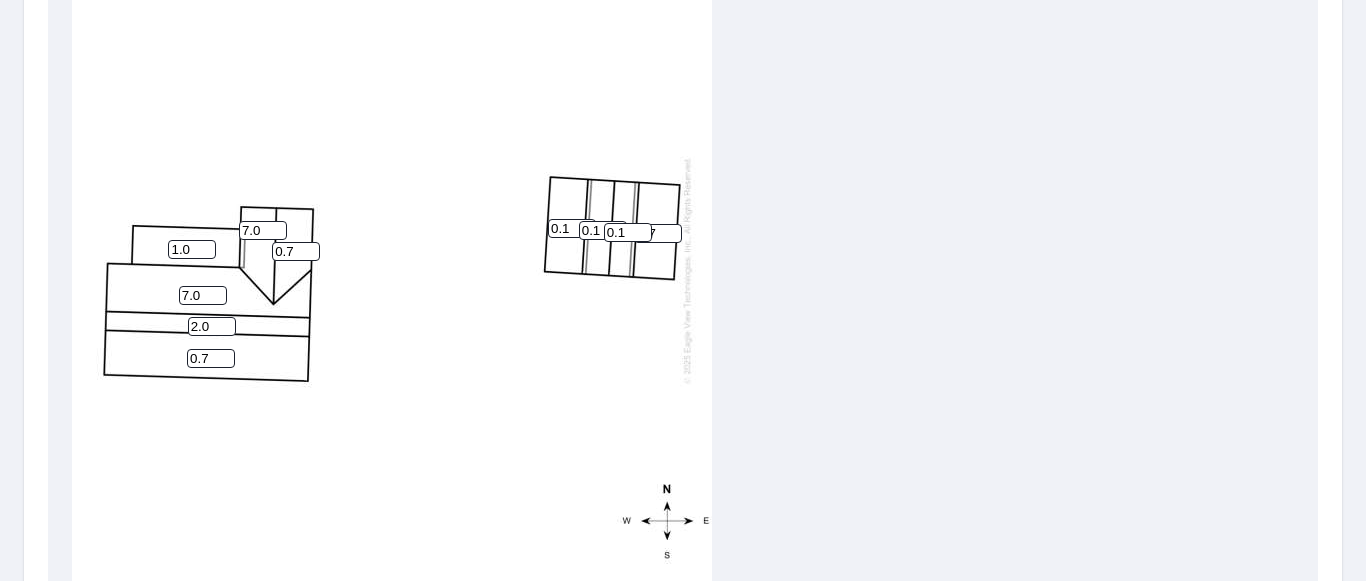 type on "2.0" 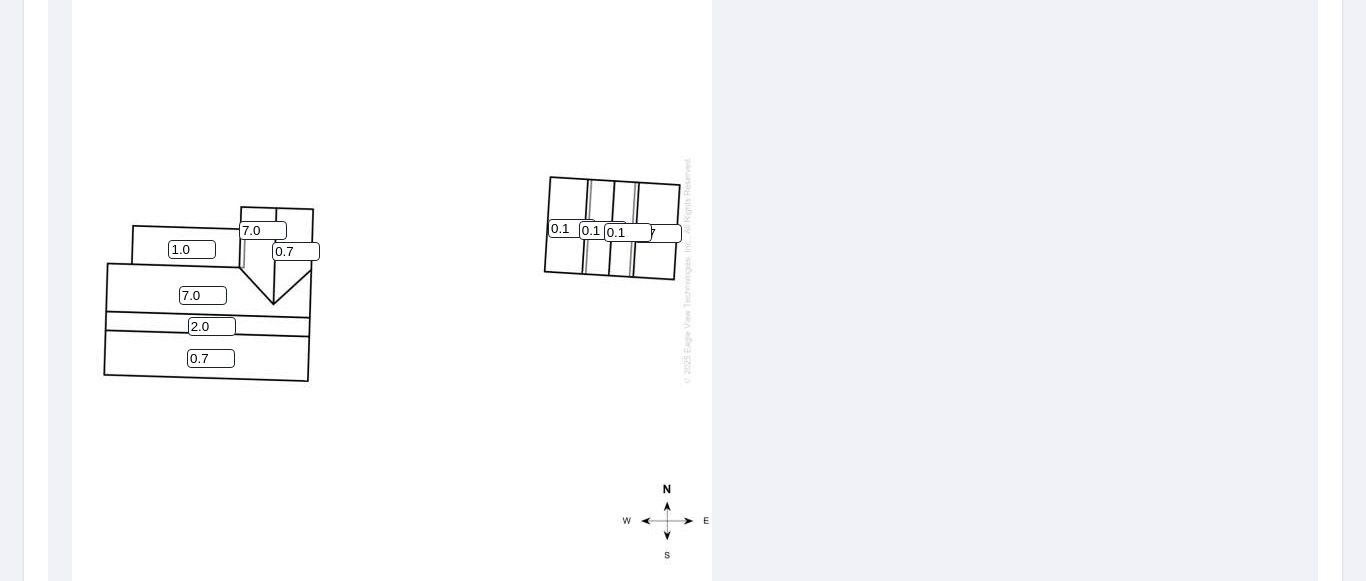 drag, startPoint x: 214, startPoint y: 354, endPoint x: 164, endPoint y: 353, distance: 50.01 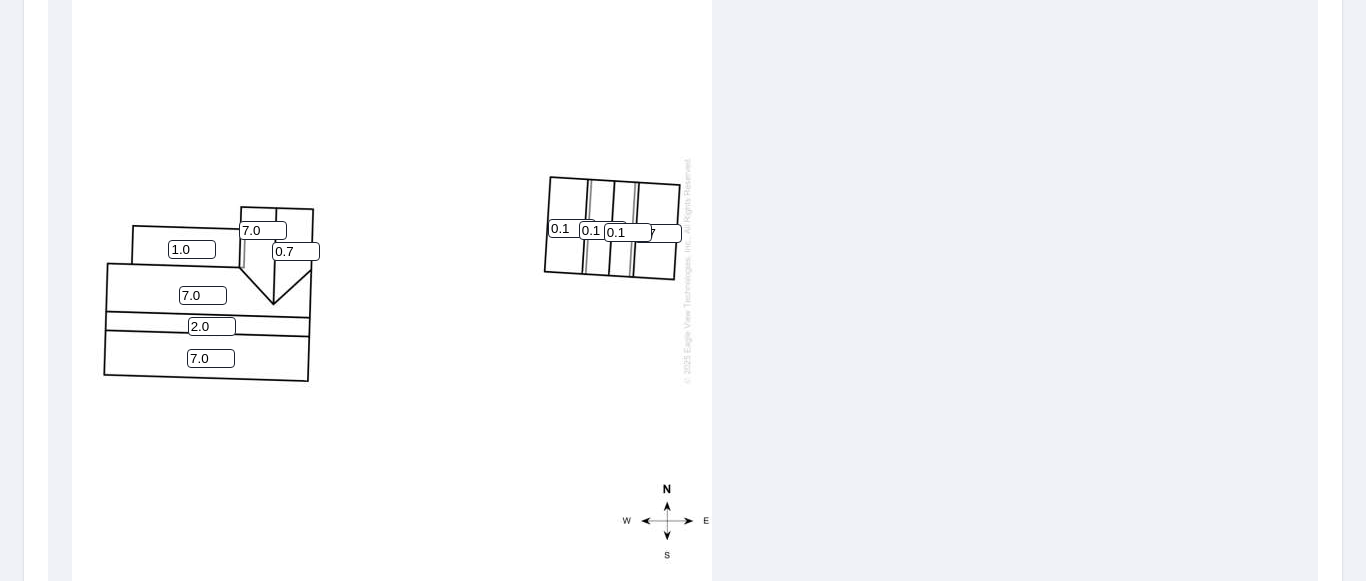 type on "7.0" 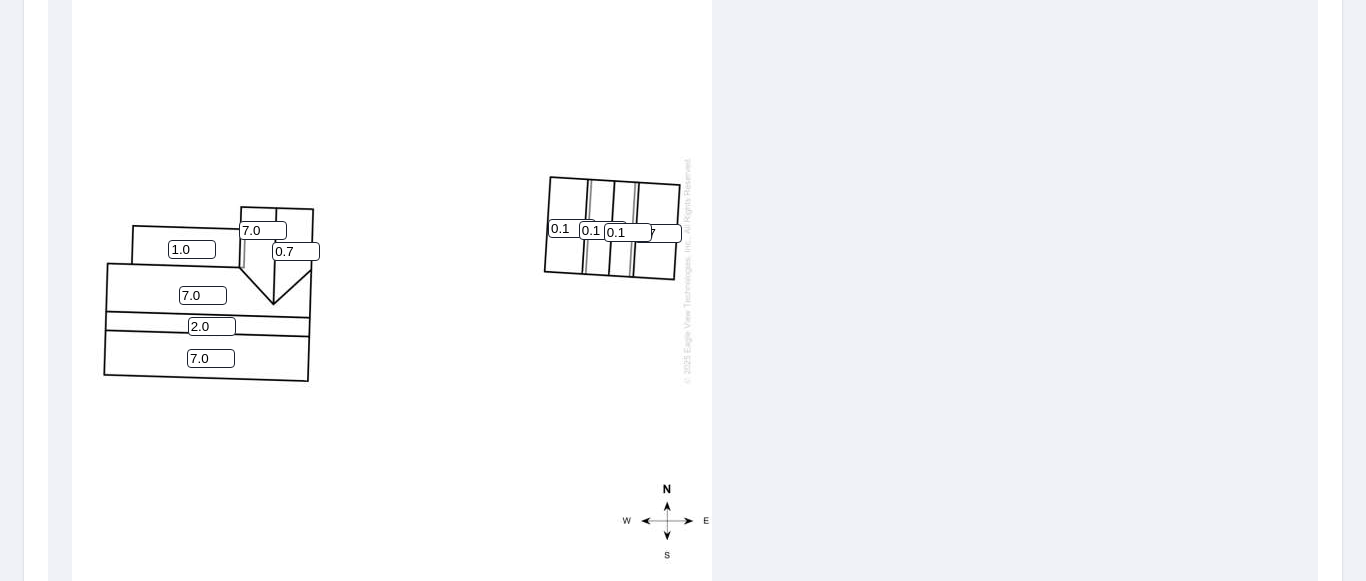 drag, startPoint x: 299, startPoint y: 248, endPoint x: 241, endPoint y: 249, distance: 58.00862 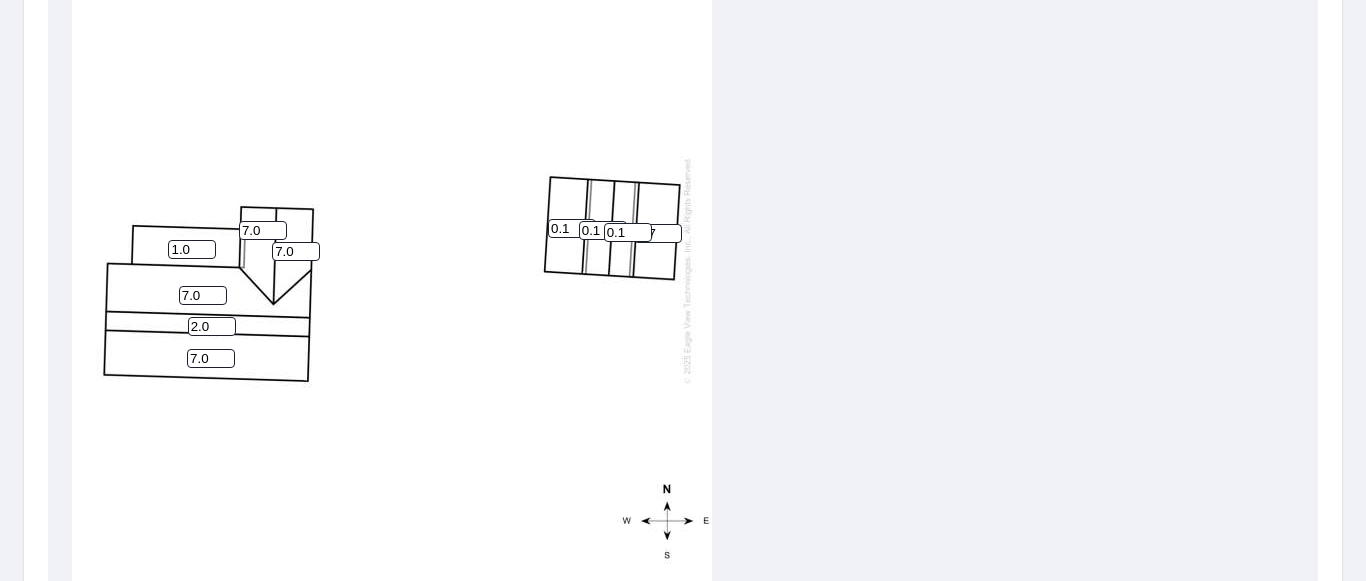type on "7.0" 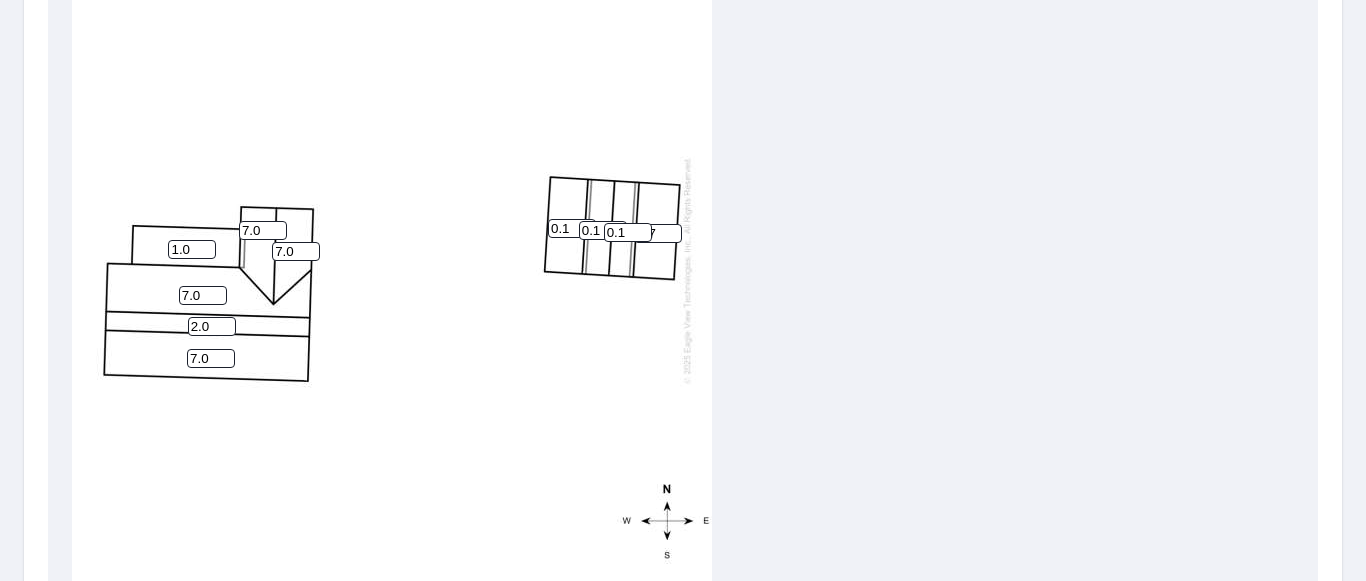 drag, startPoint x: 571, startPoint y: 233, endPoint x: 469, endPoint y: 223, distance: 102.48902 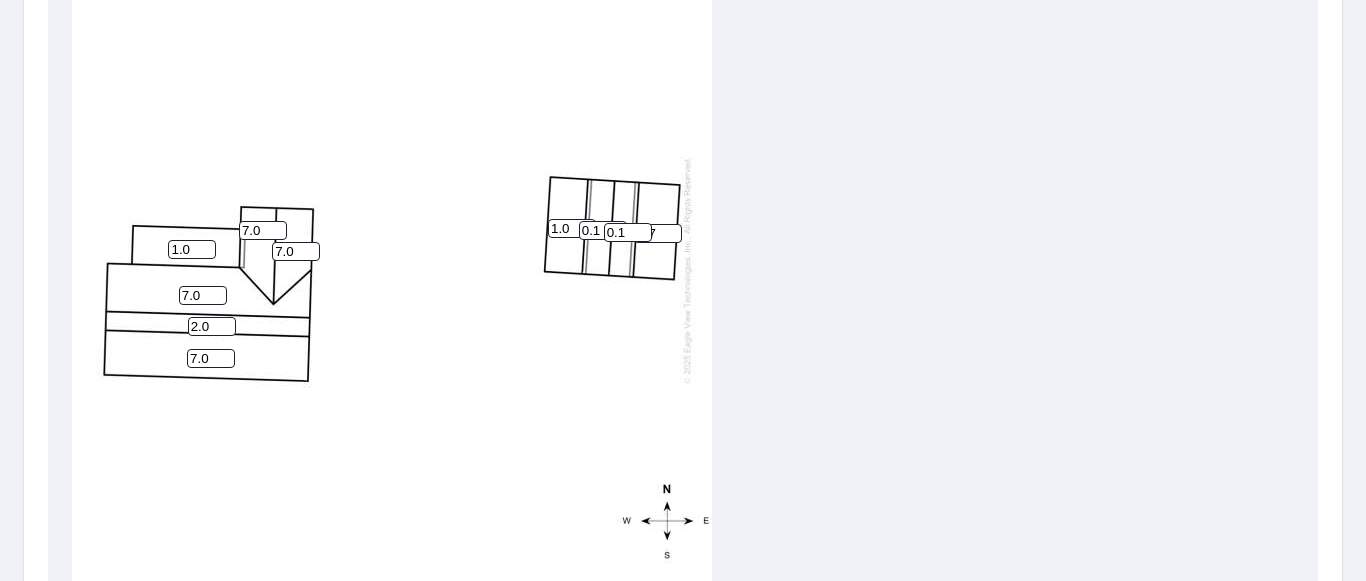 type on "1.0" 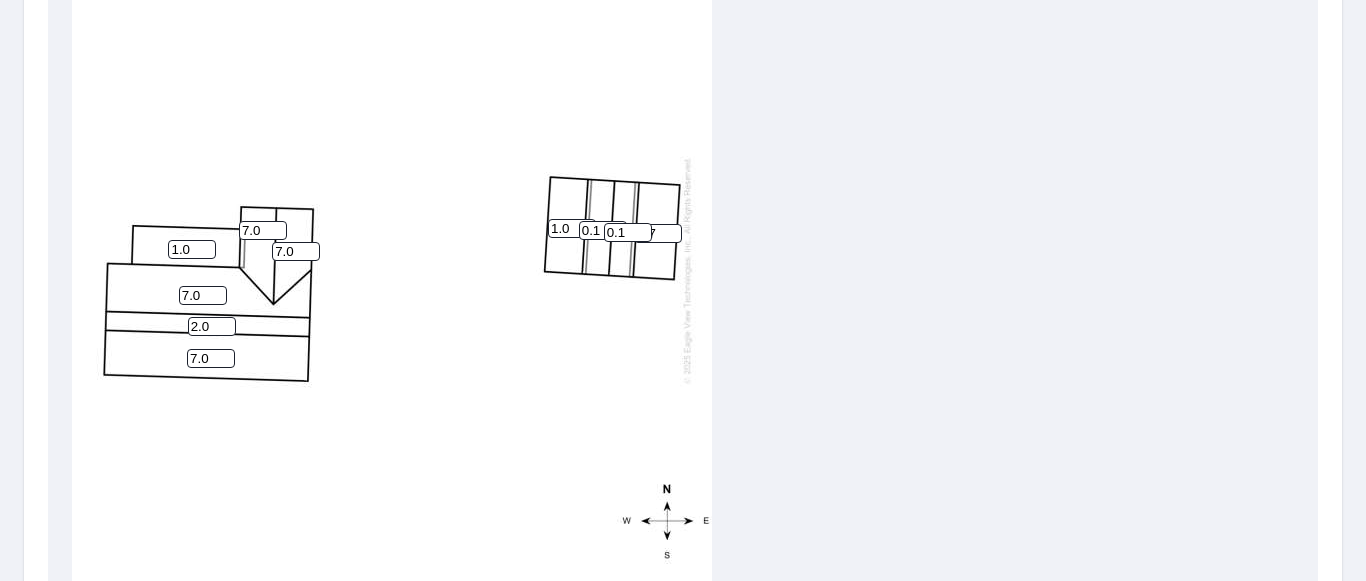 drag, startPoint x: 600, startPoint y: 230, endPoint x: 566, endPoint y: 221, distance: 35.17101 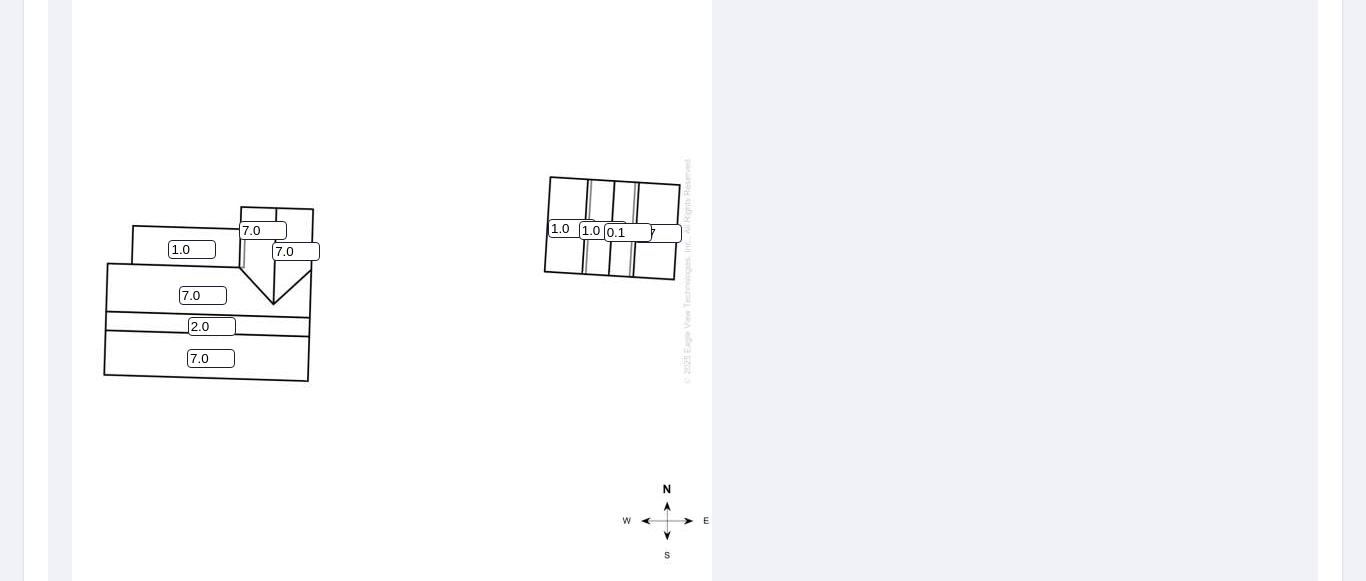 type on "1.0" 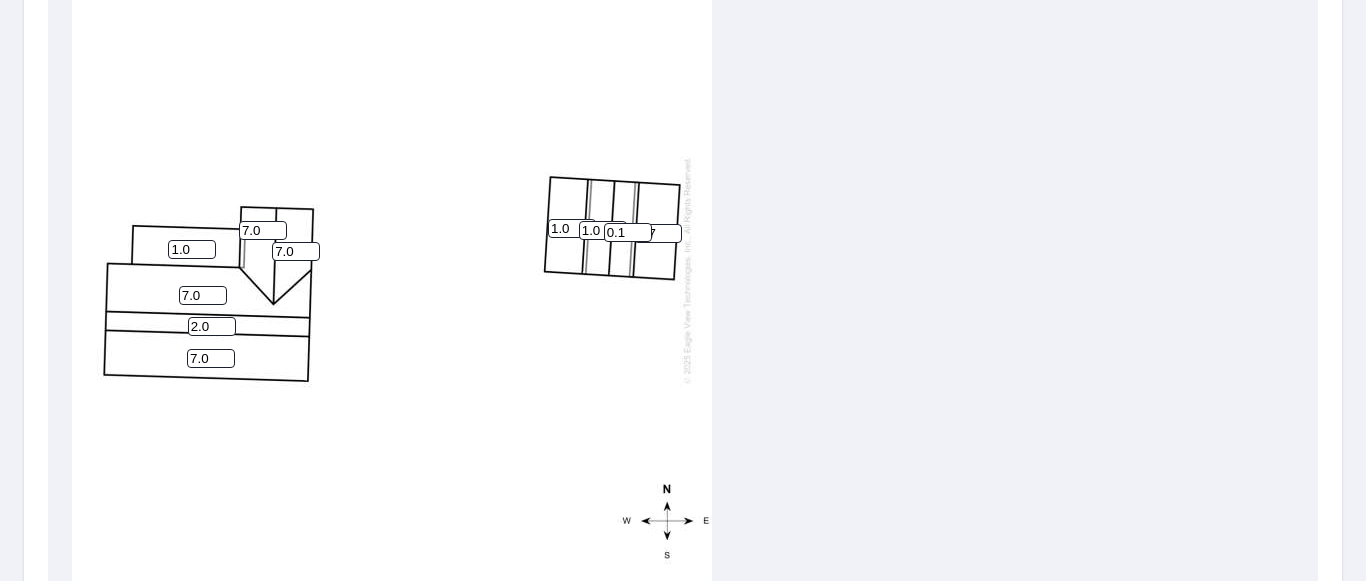 click on "0.1" at bounding box center [628, 232] 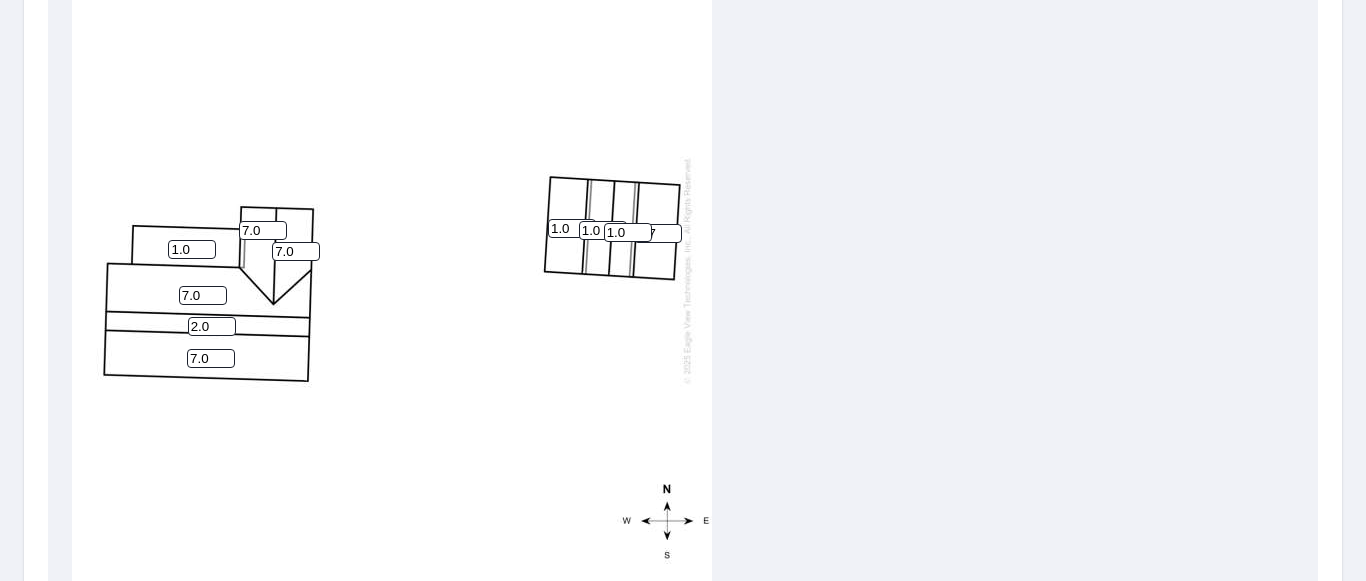 type on "1.0" 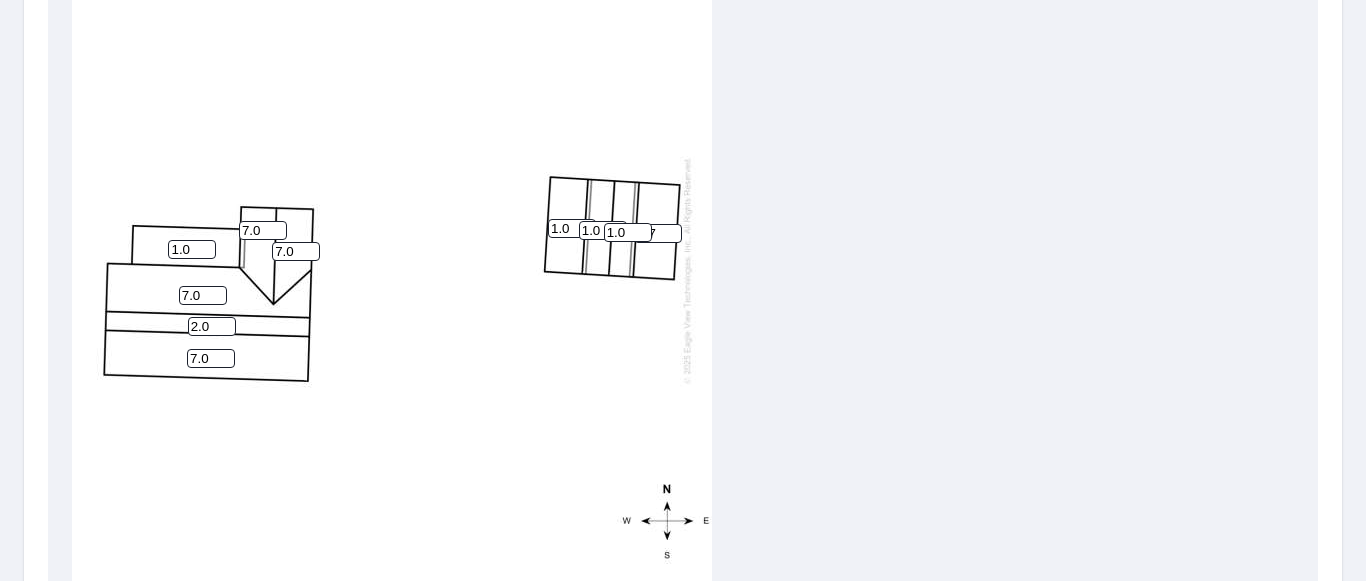 click on "0.7" at bounding box center [658, 233] 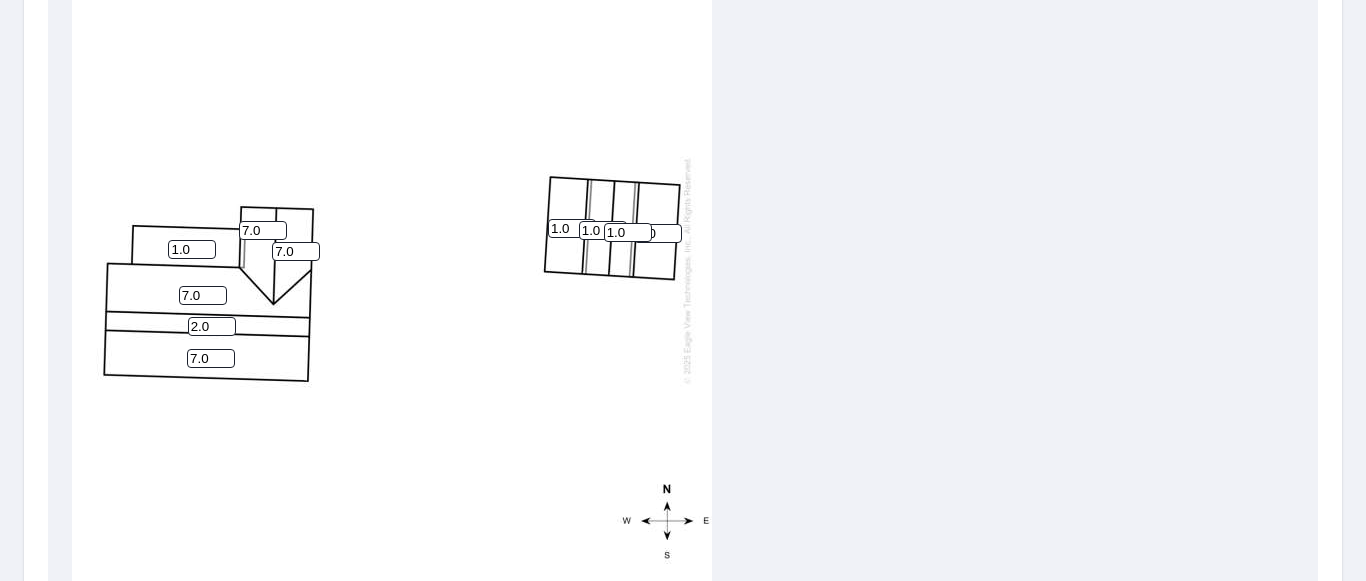 type on "1.0" 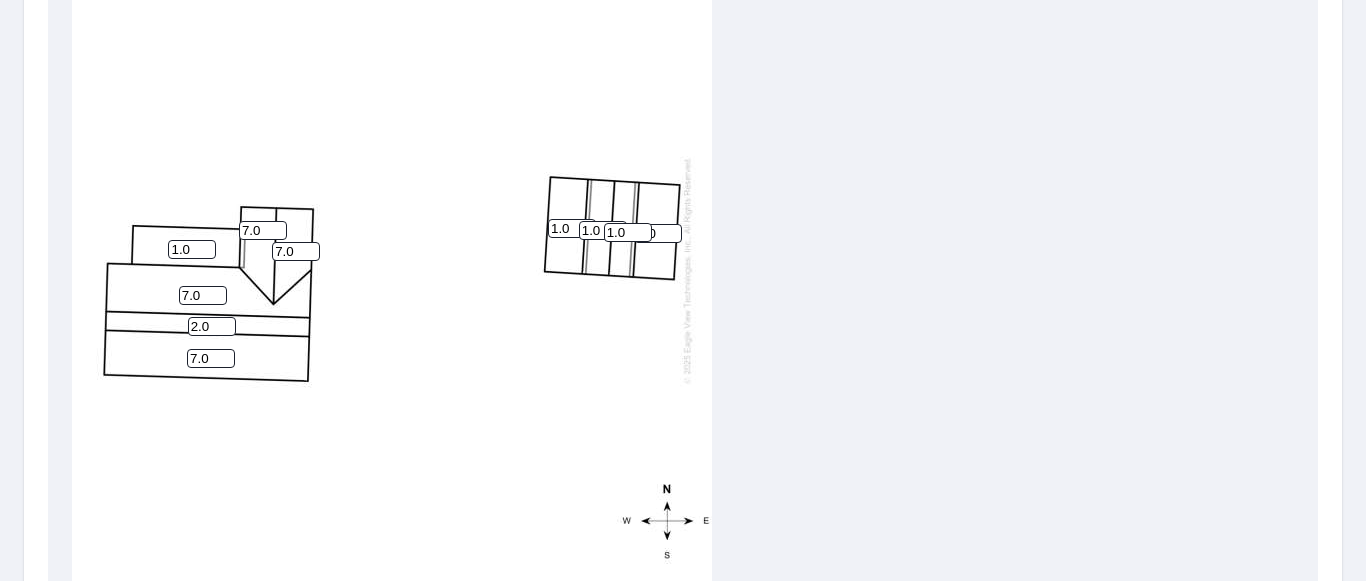 click on "7.0 7.0 1.0 1.0 1.0 2.0 7.0 7.0 1.0 1.0" at bounding box center (683, 270) 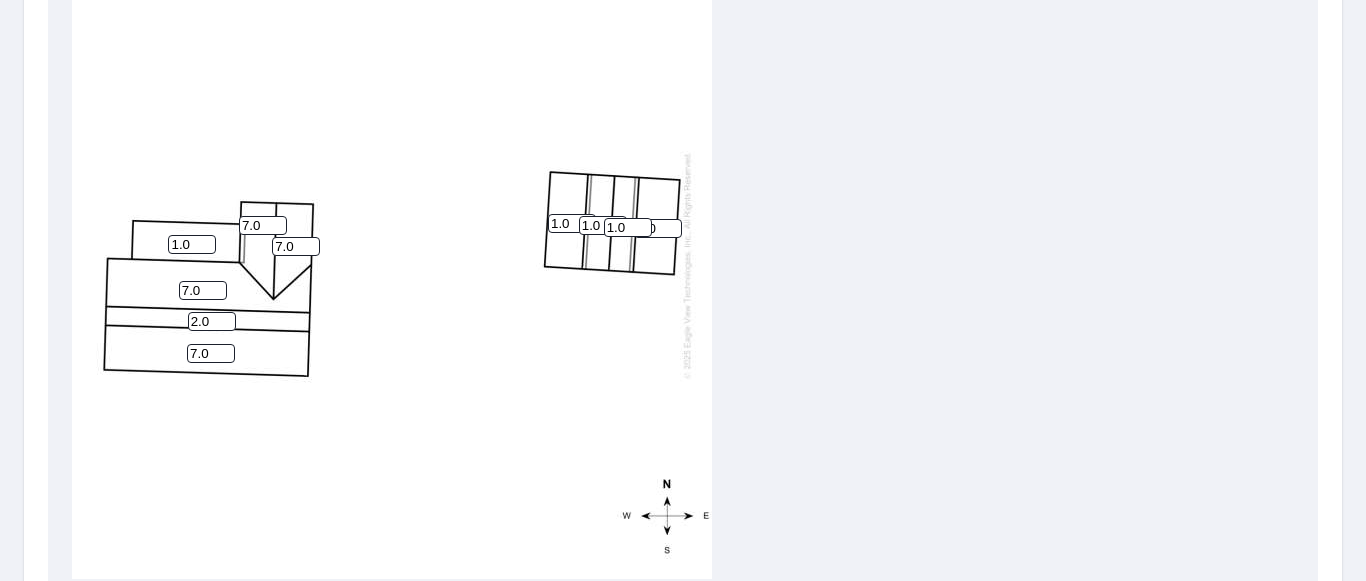 scroll, scrollTop: 20, scrollLeft: 0, axis: vertical 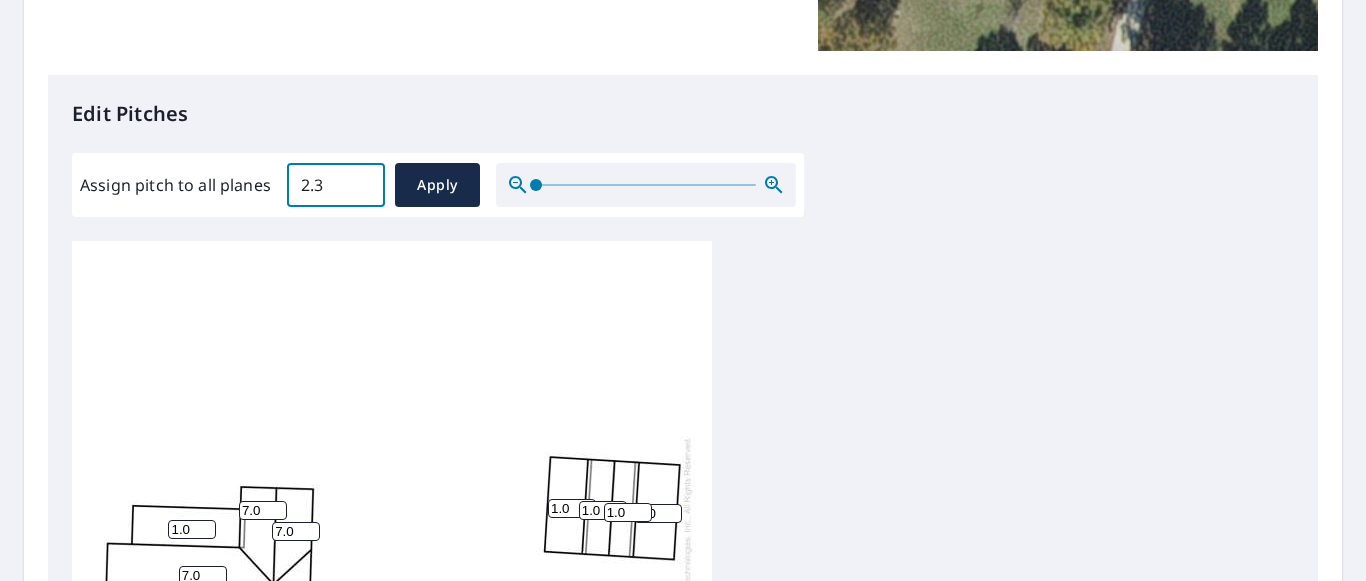 drag, startPoint x: 326, startPoint y: 186, endPoint x: 248, endPoint y: 189, distance: 78.05767 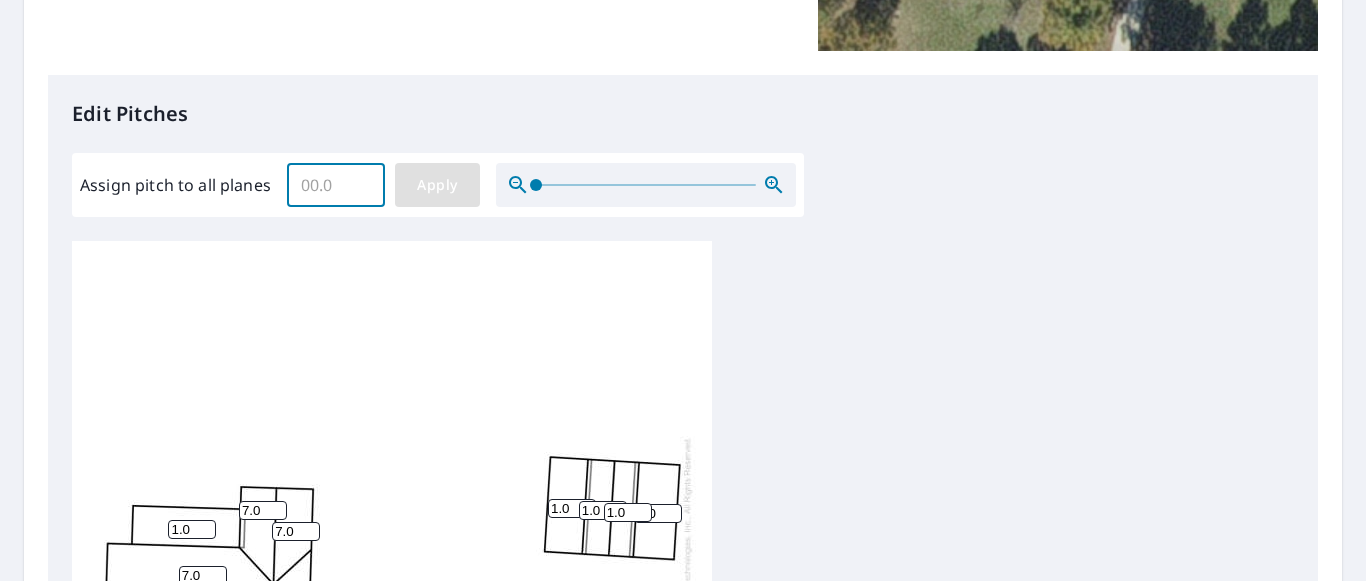 type 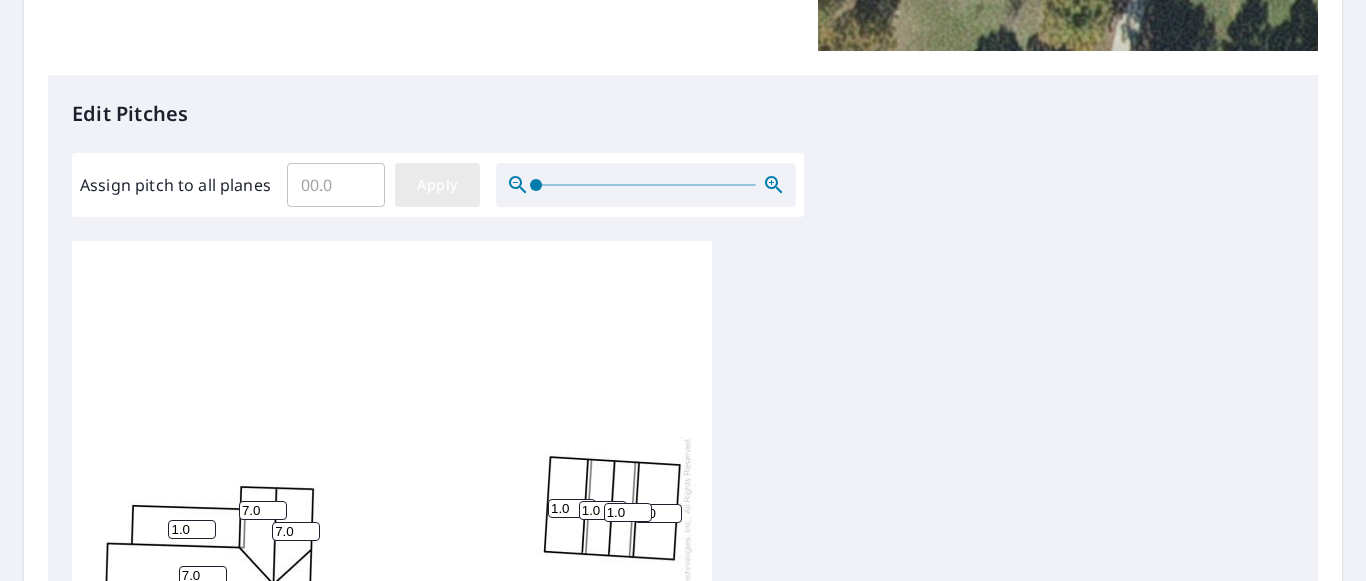 click on "Apply" at bounding box center [437, 185] 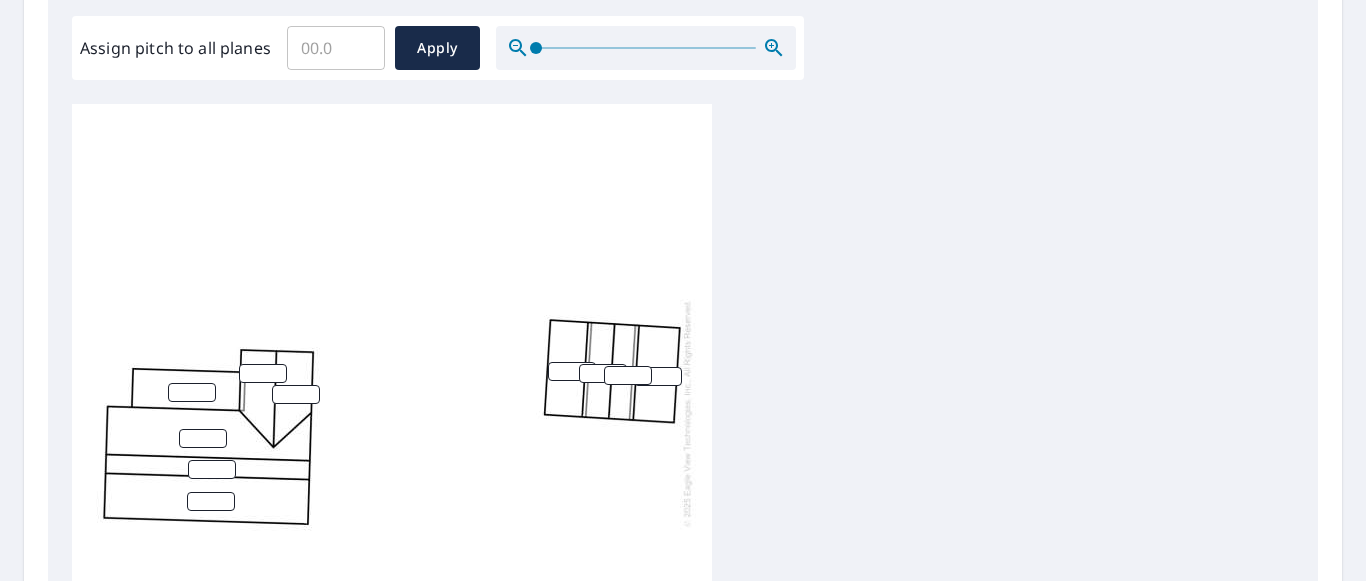 scroll, scrollTop: 605, scrollLeft: 0, axis: vertical 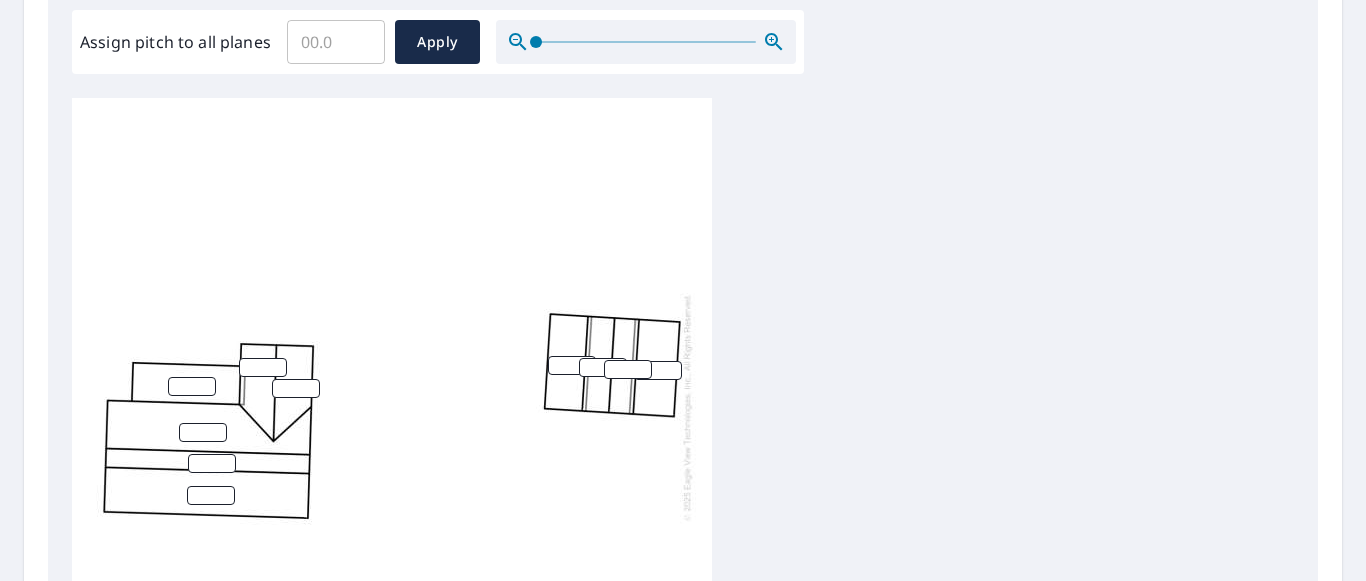 click at bounding box center (263, 367) 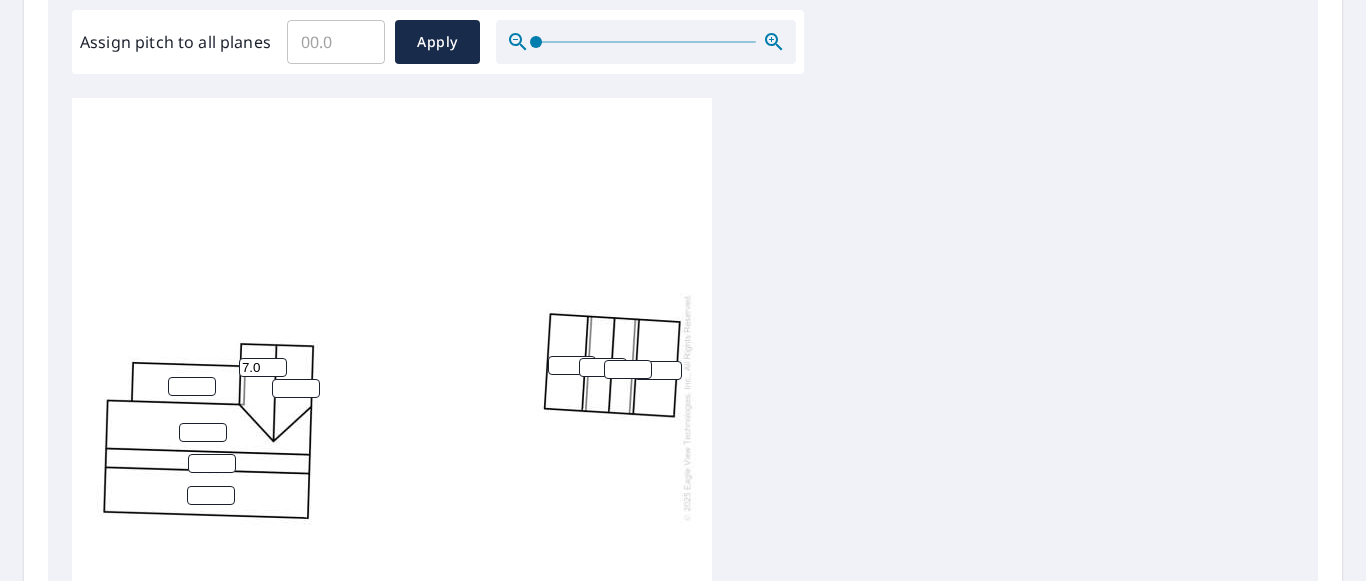 type on "7.0" 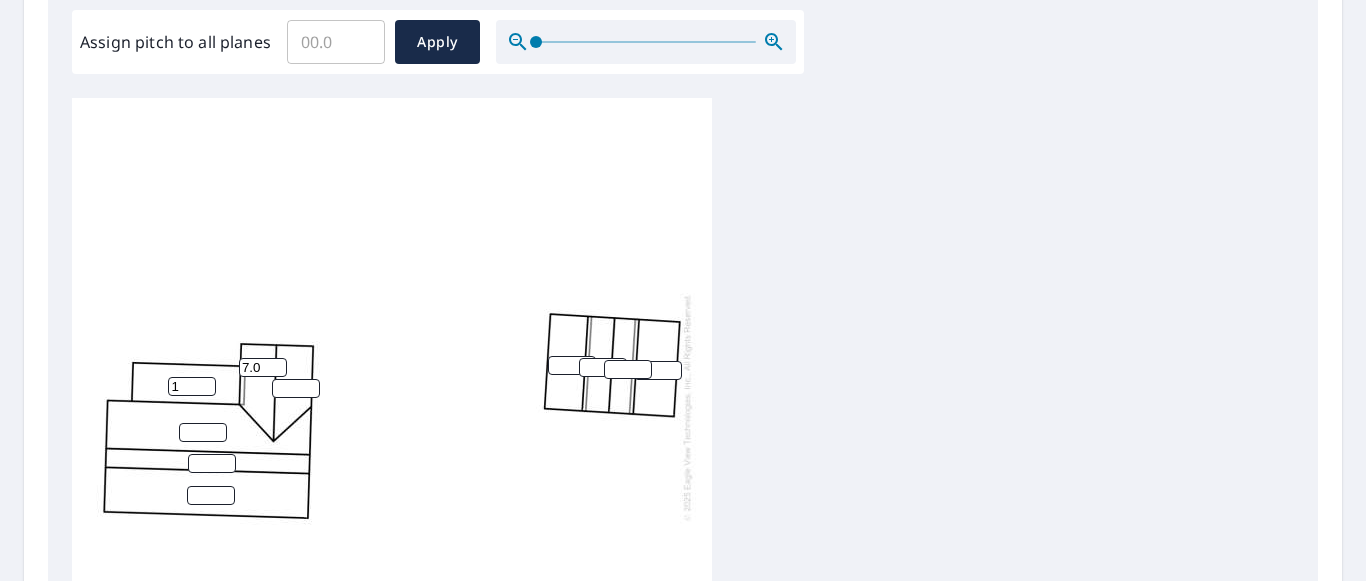 click on "1" at bounding box center [192, 386] 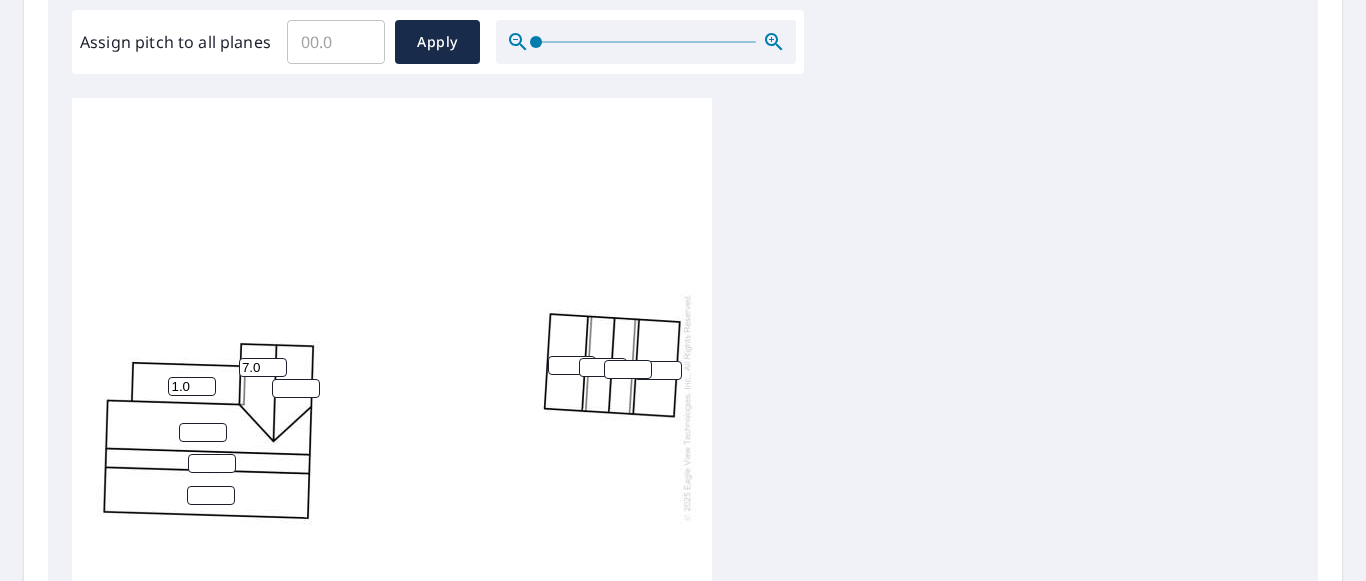 type on "1.0" 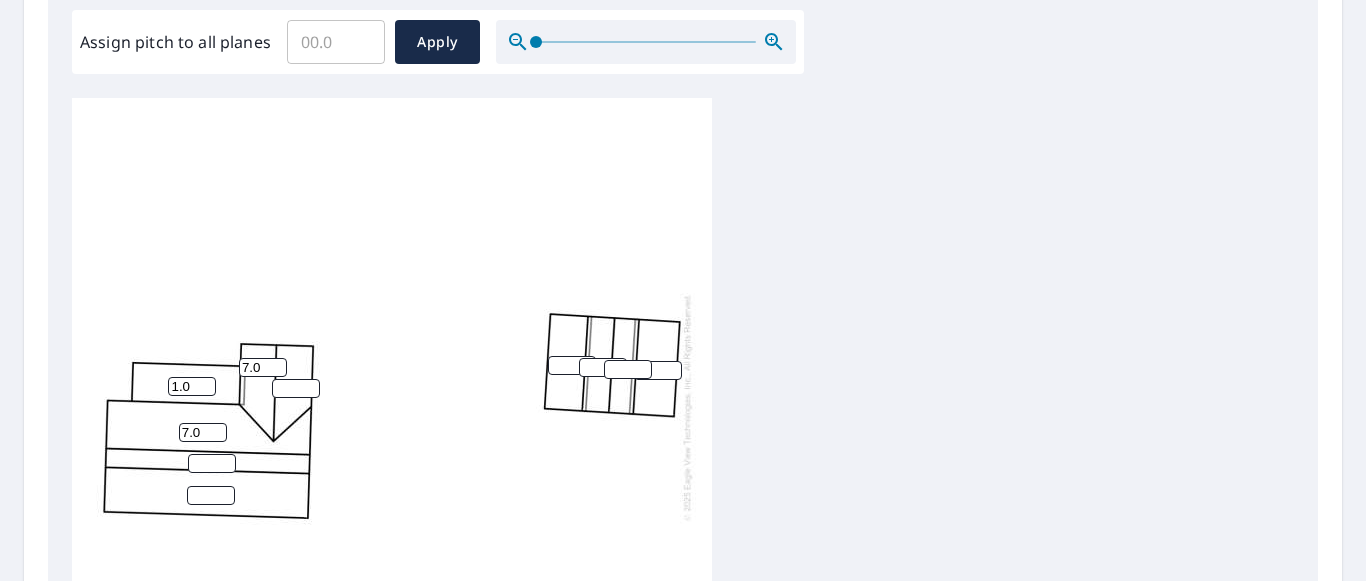 type on "7.0" 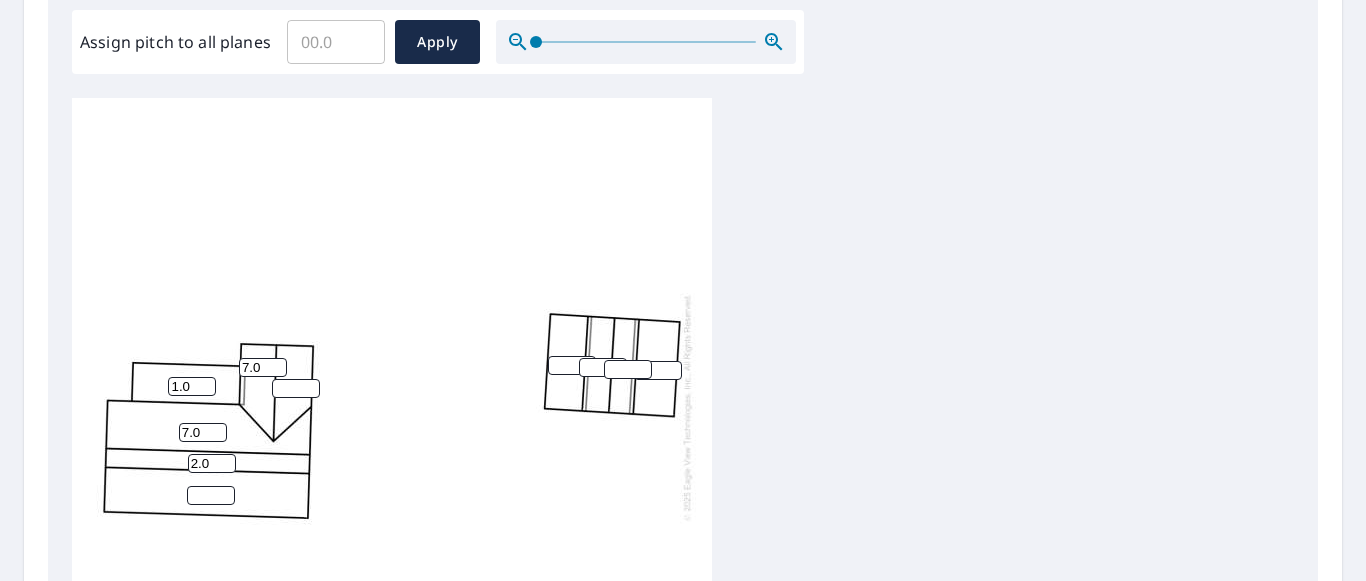 type on "2.0" 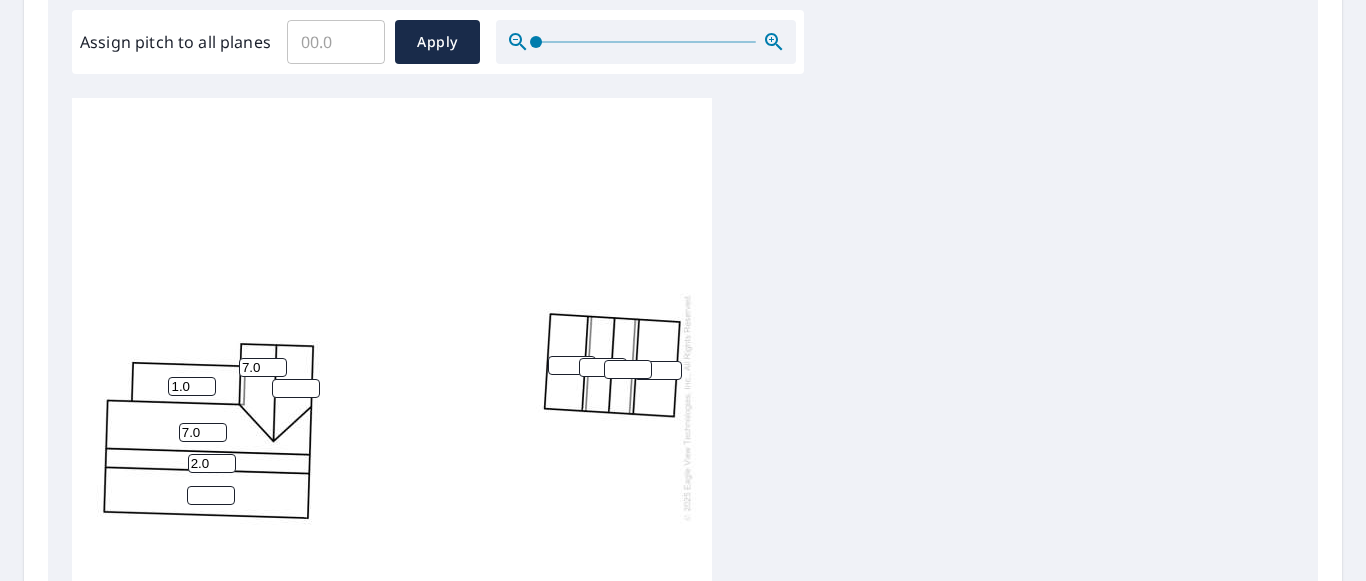 click at bounding box center [211, 495] 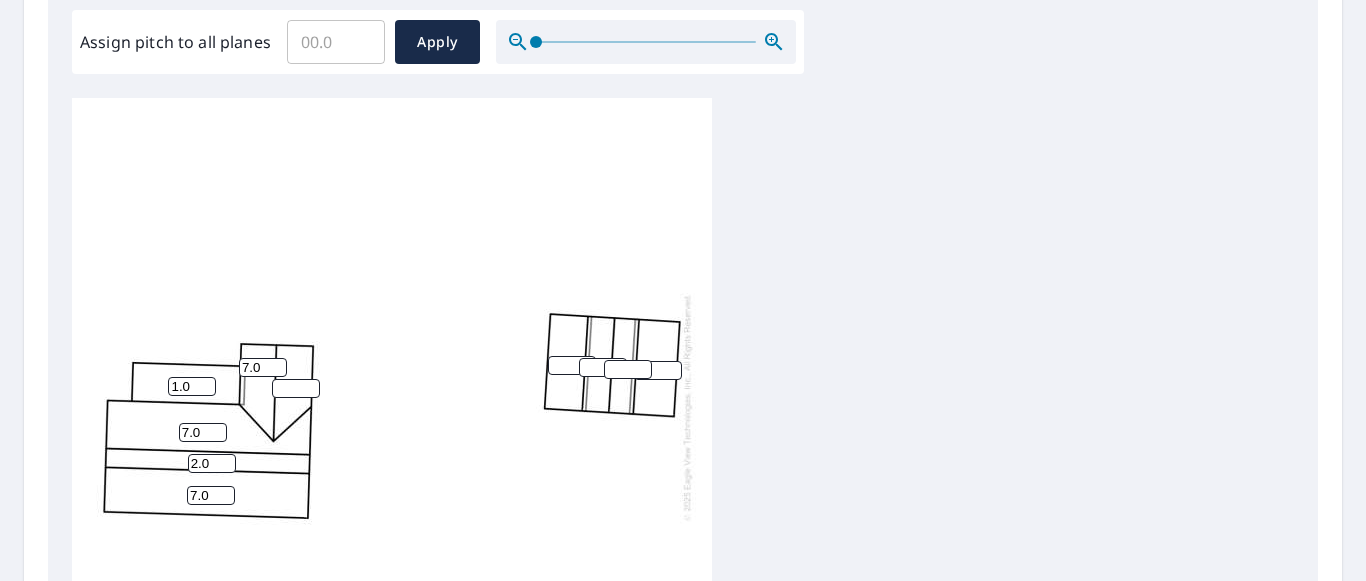 type on "7.0" 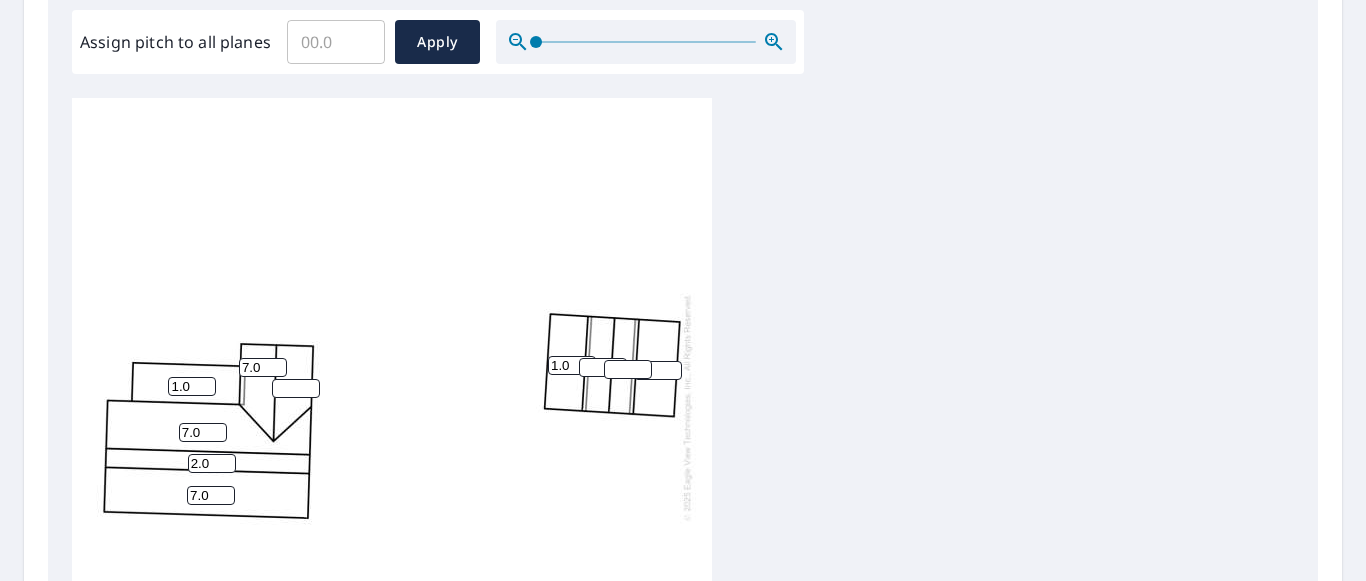 type on "1.0" 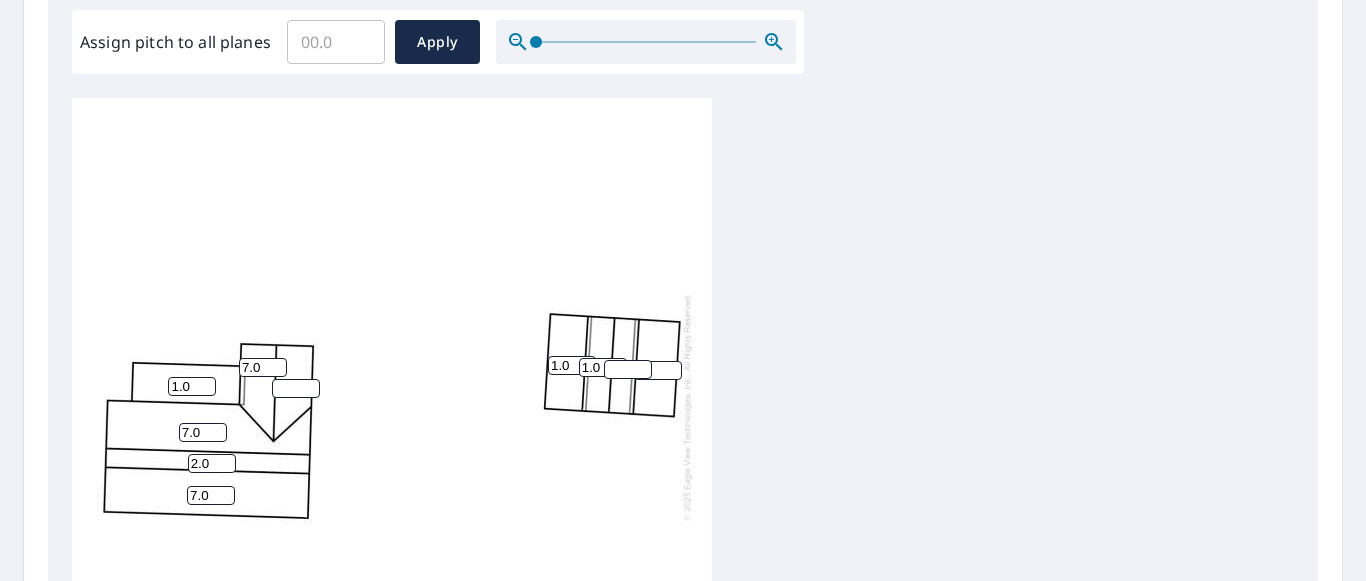 type on "1.0" 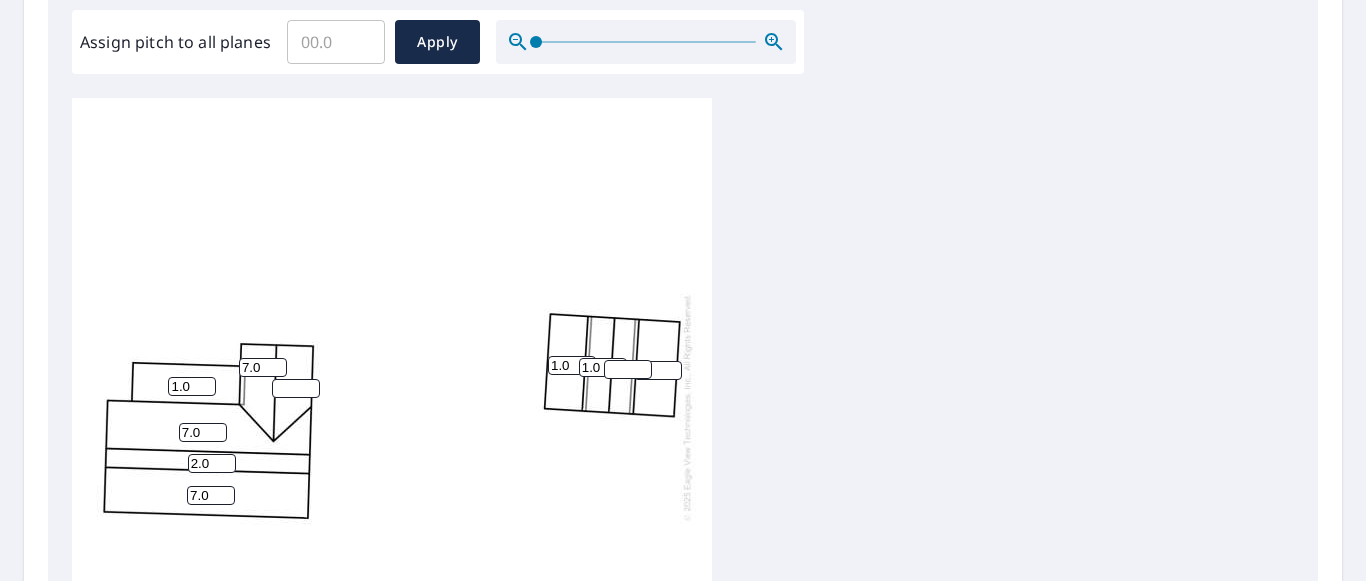 click at bounding box center (628, 369) 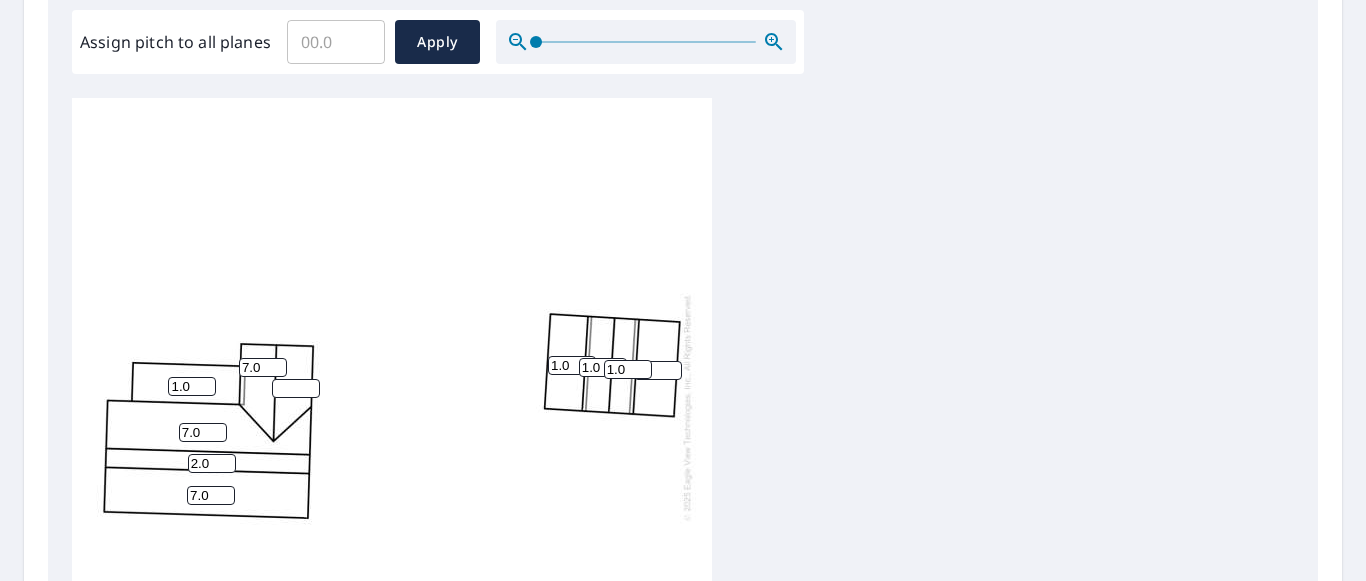 type on "1.0" 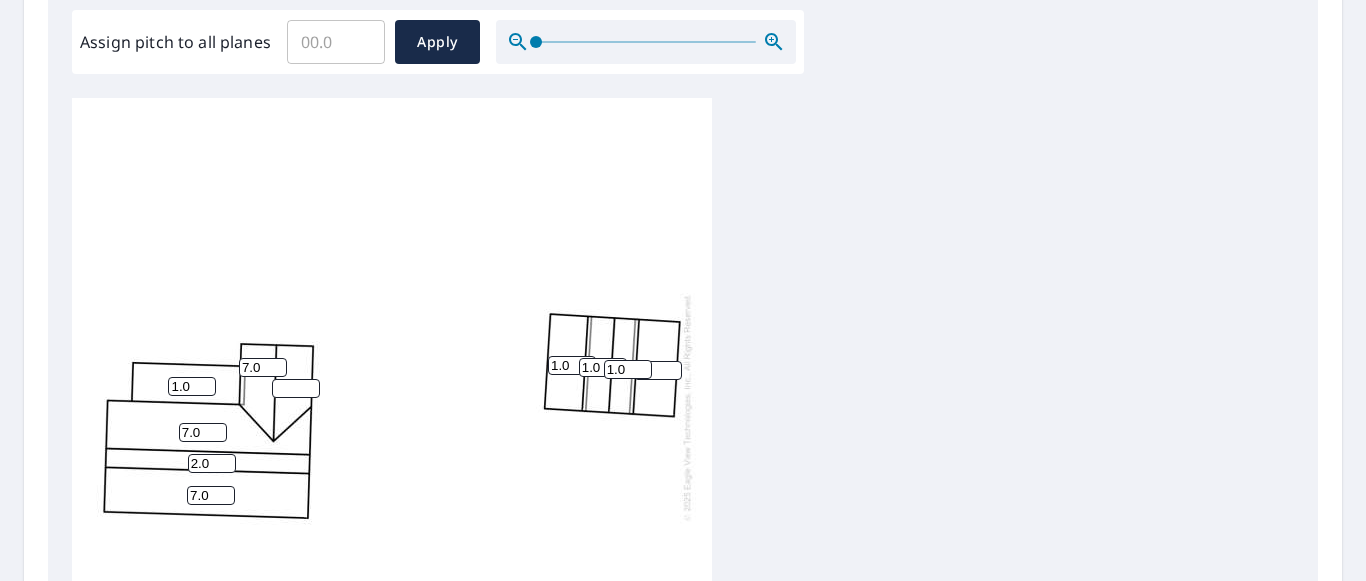 click at bounding box center [658, 370] 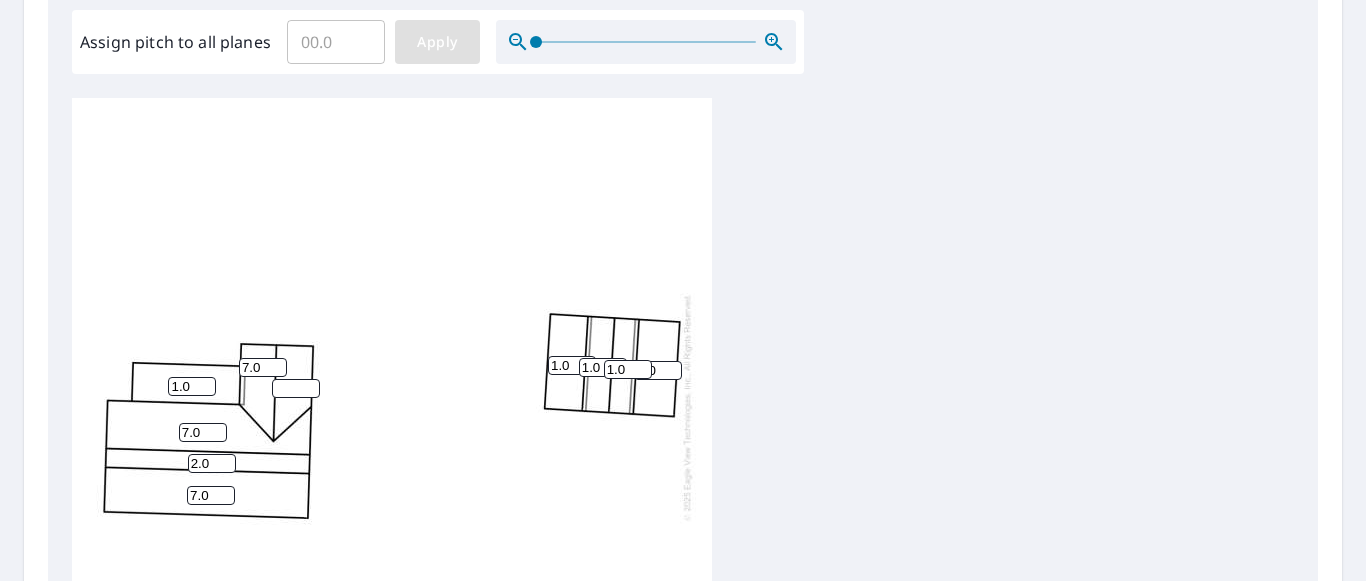 type on "1.0" 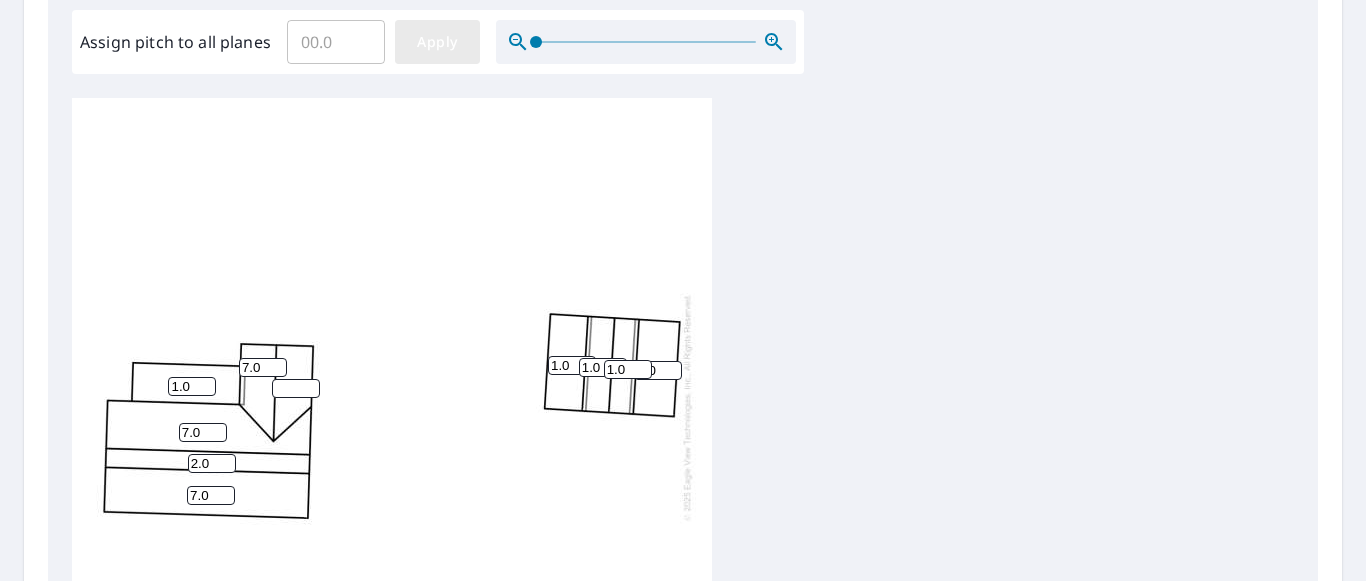 click on "Apply" at bounding box center (437, 42) 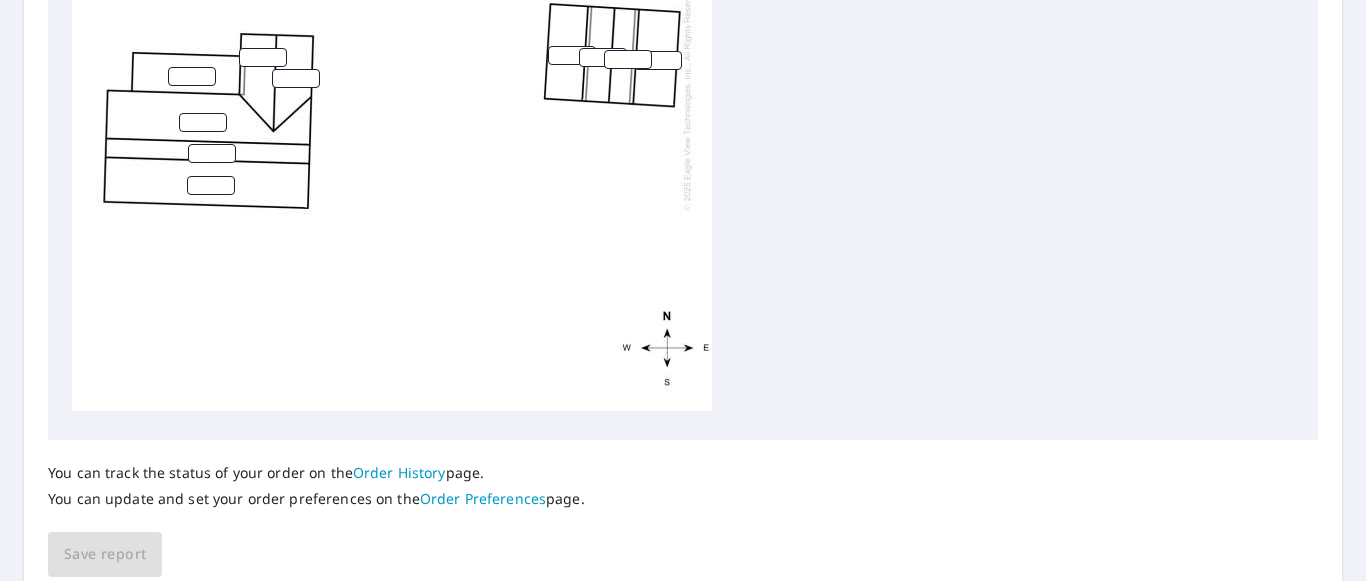 scroll, scrollTop: 877, scrollLeft: 0, axis: vertical 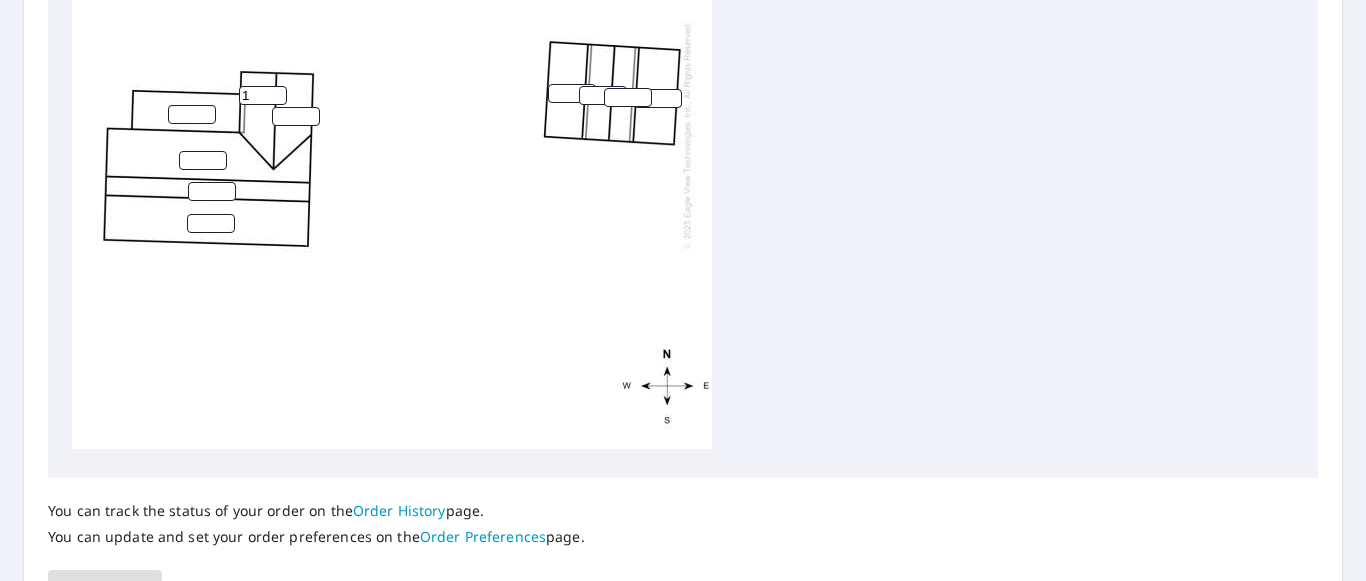 click on "1" at bounding box center (263, 95) 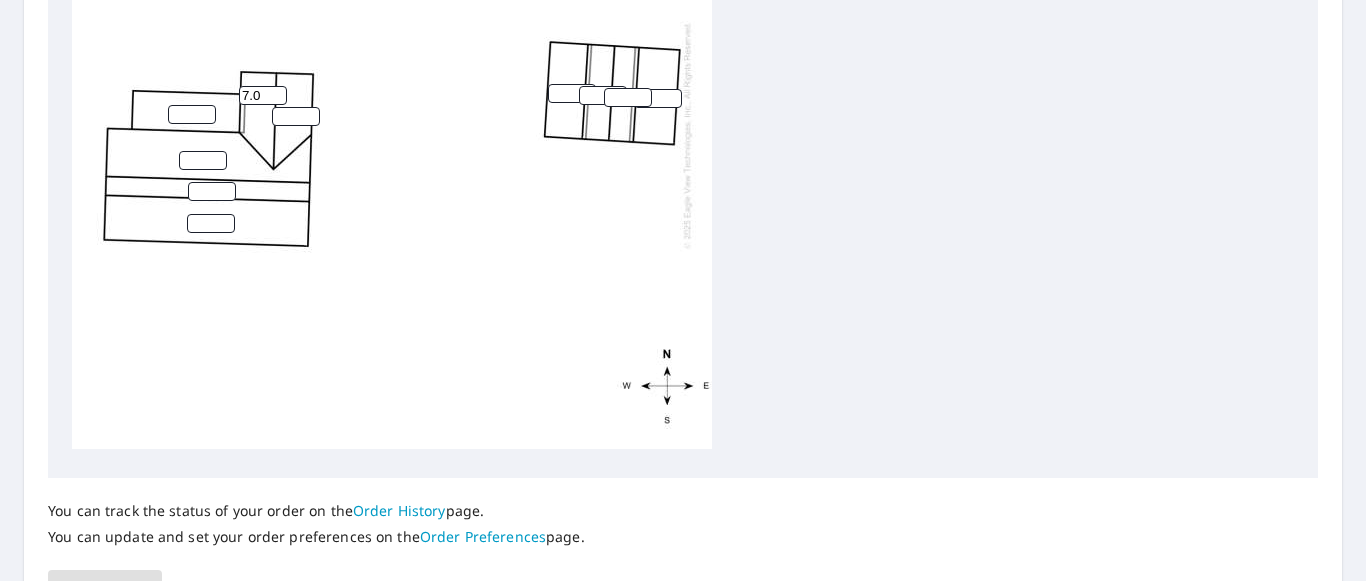 type on "7.0" 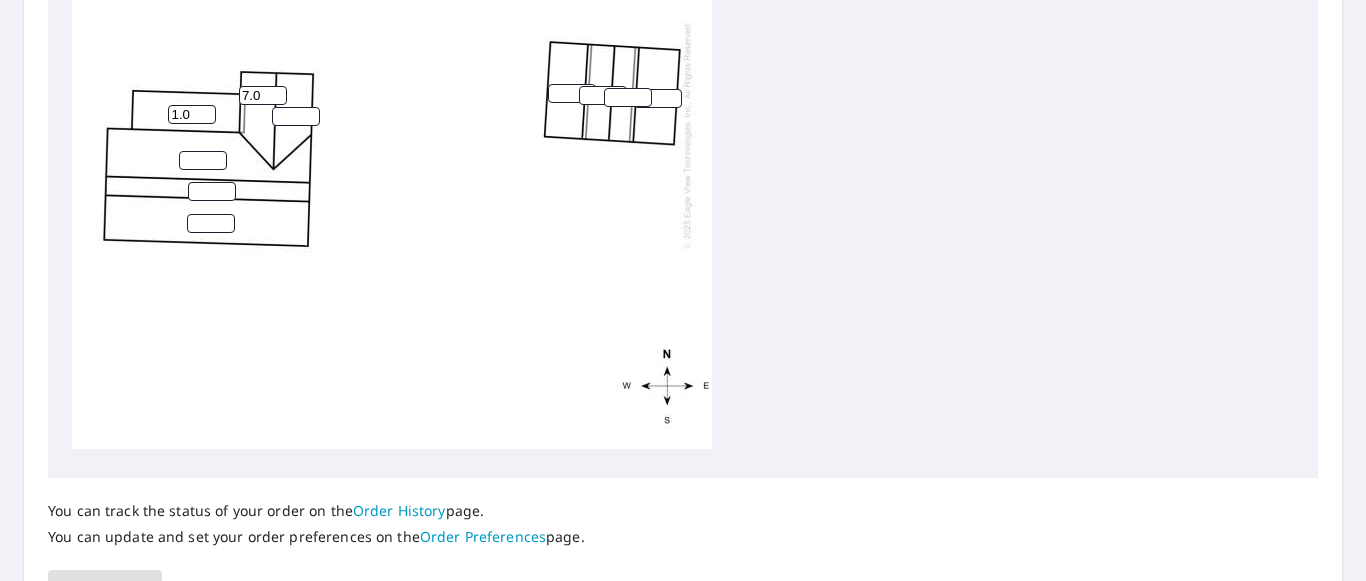 type on "1.0" 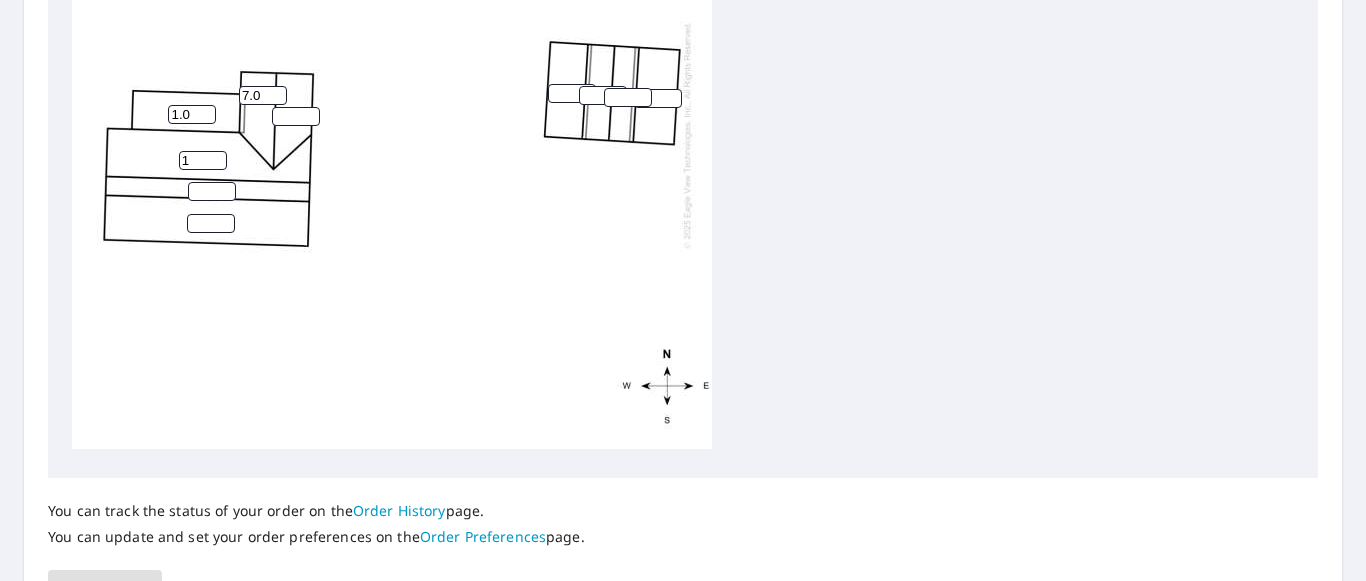 type on "1" 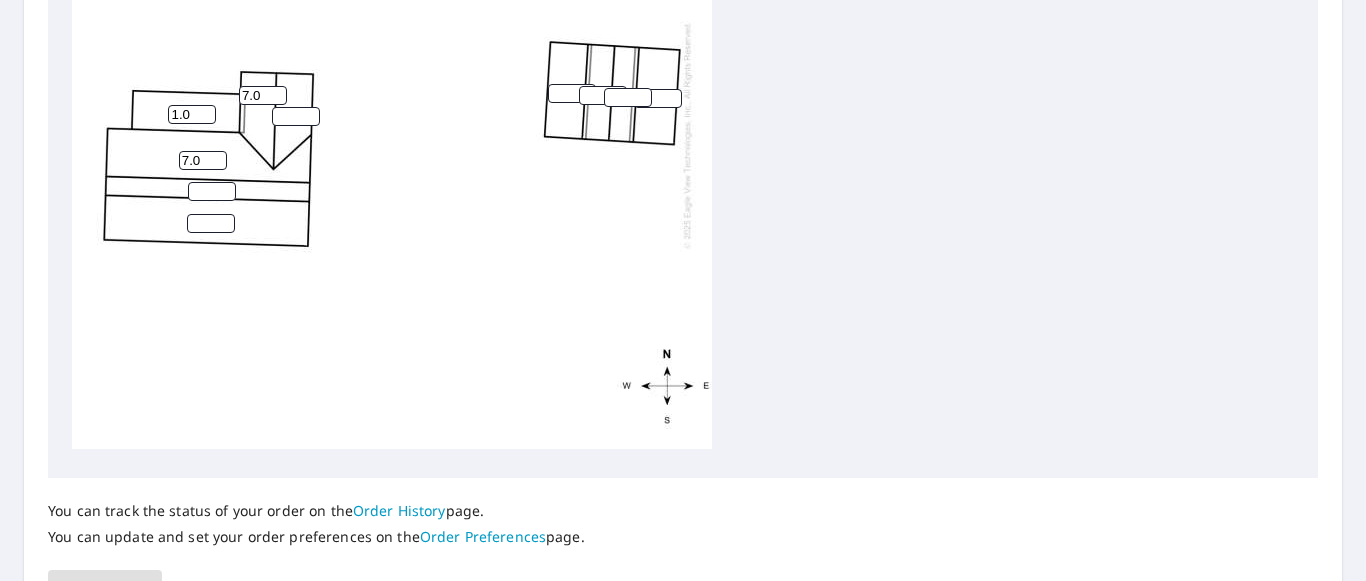 type on "7.0" 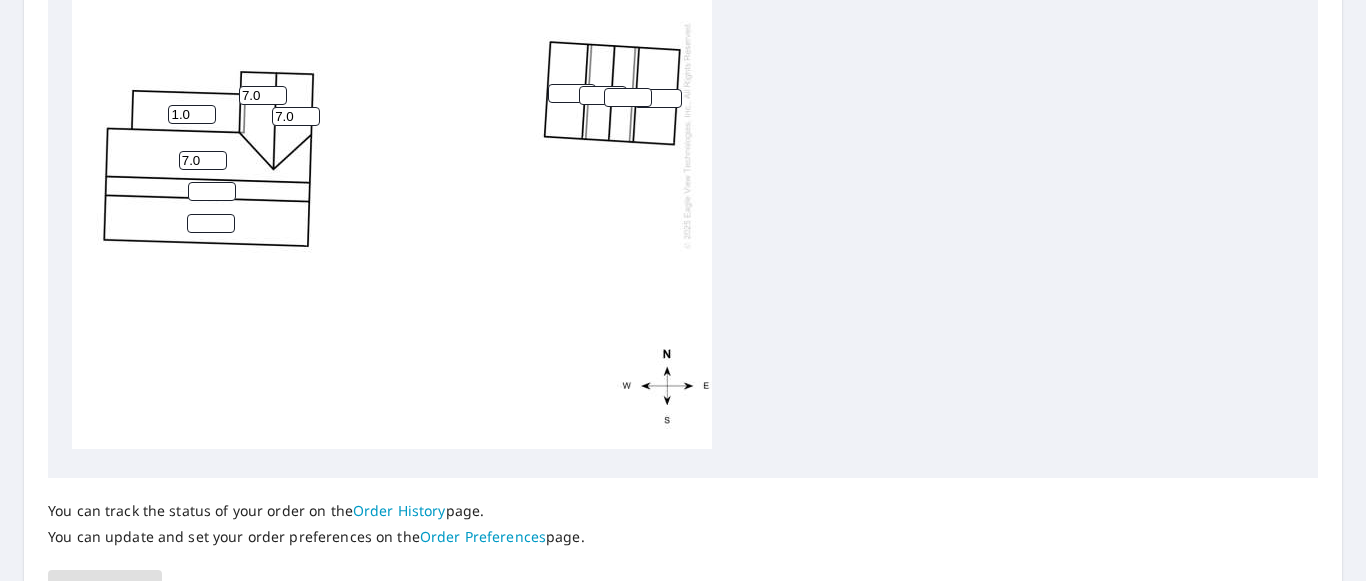 type on "7.0" 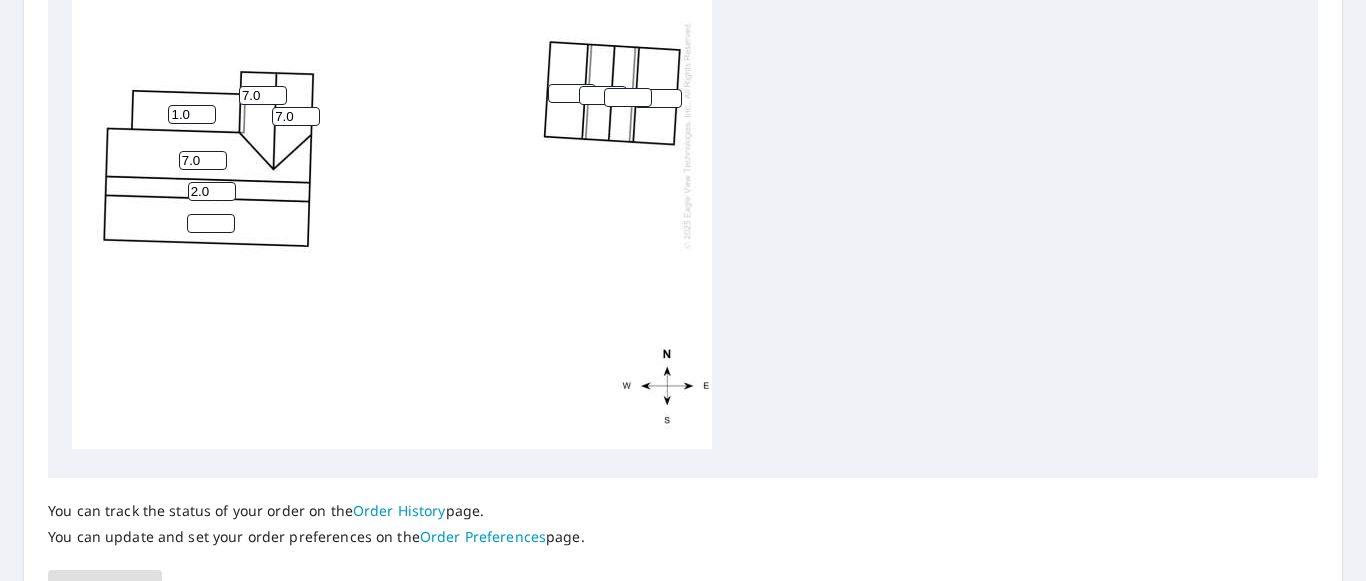 type on "2.0" 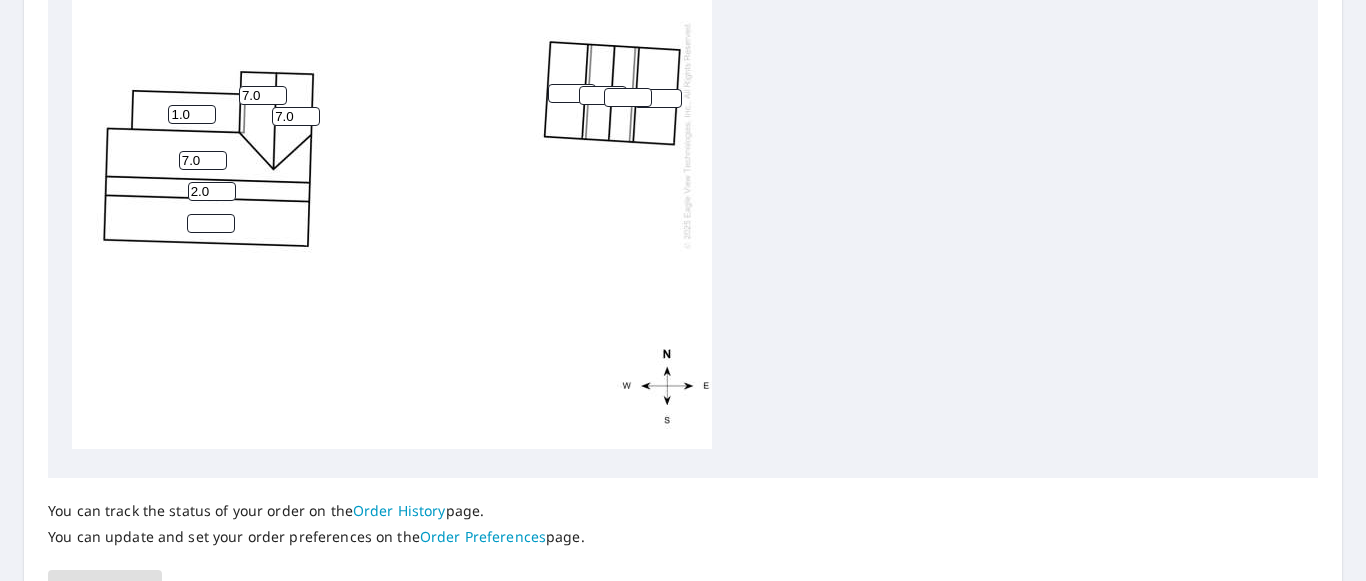 click at bounding box center [211, 223] 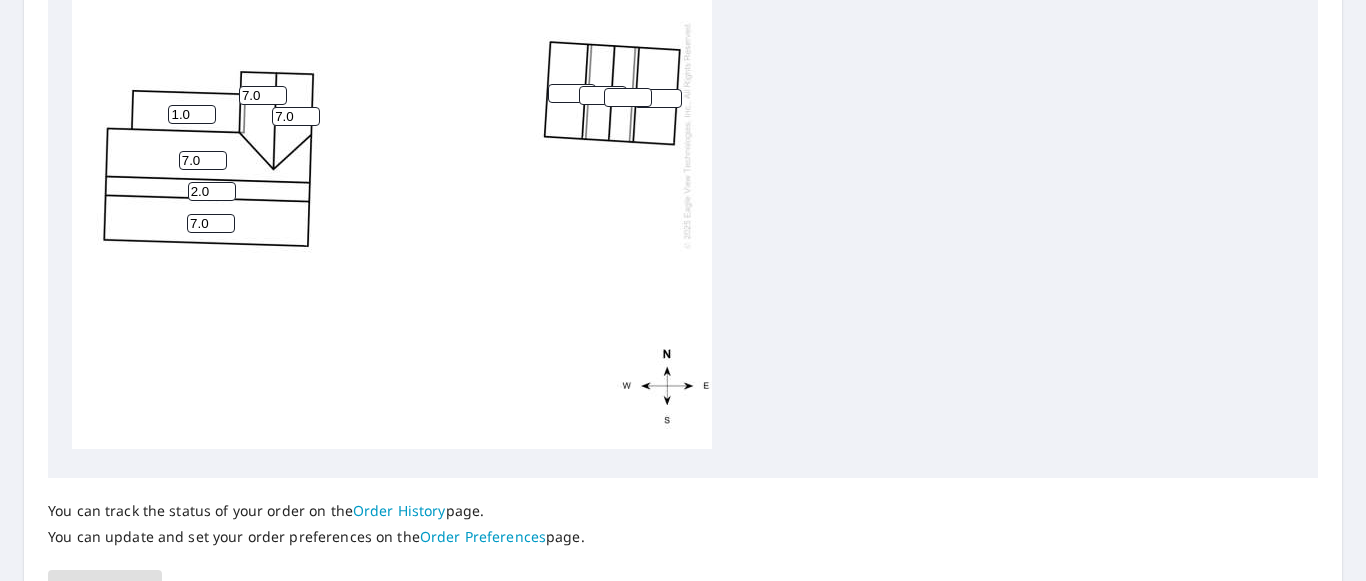 type on "7.0" 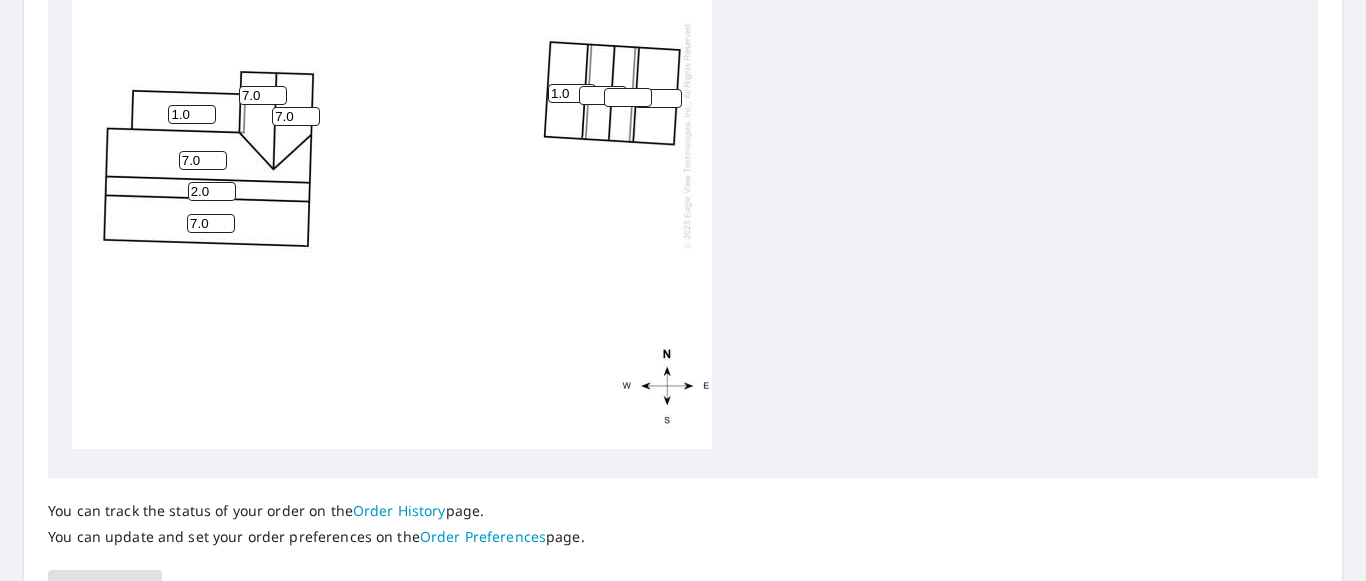 type on "1.0" 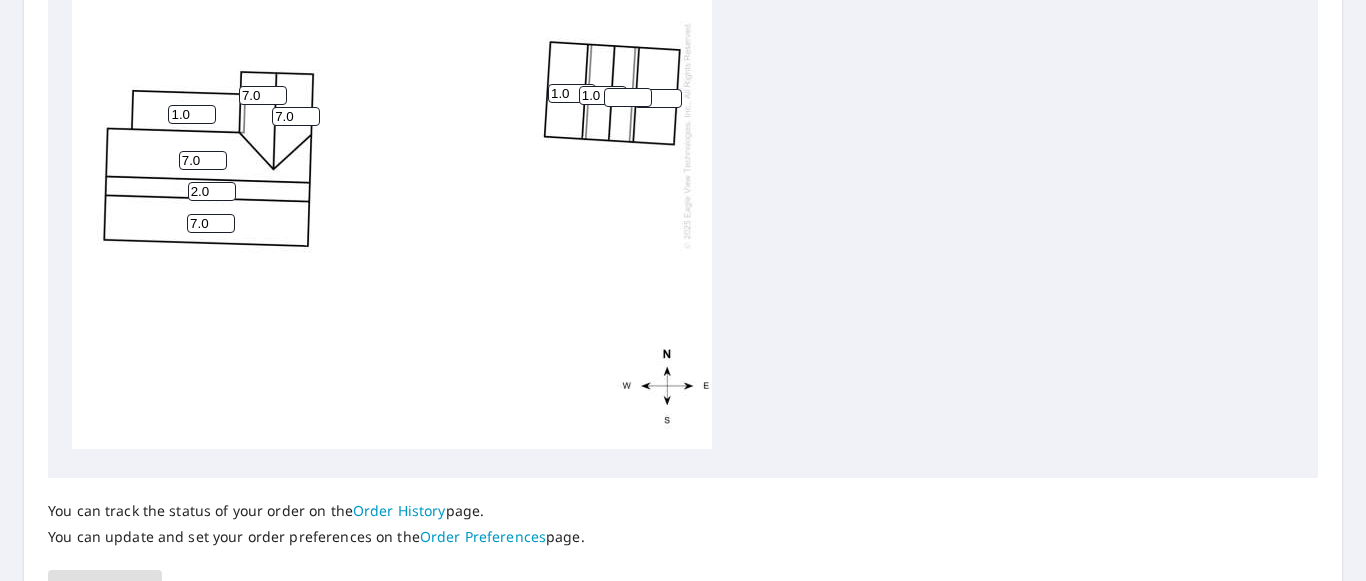 type on "1.0" 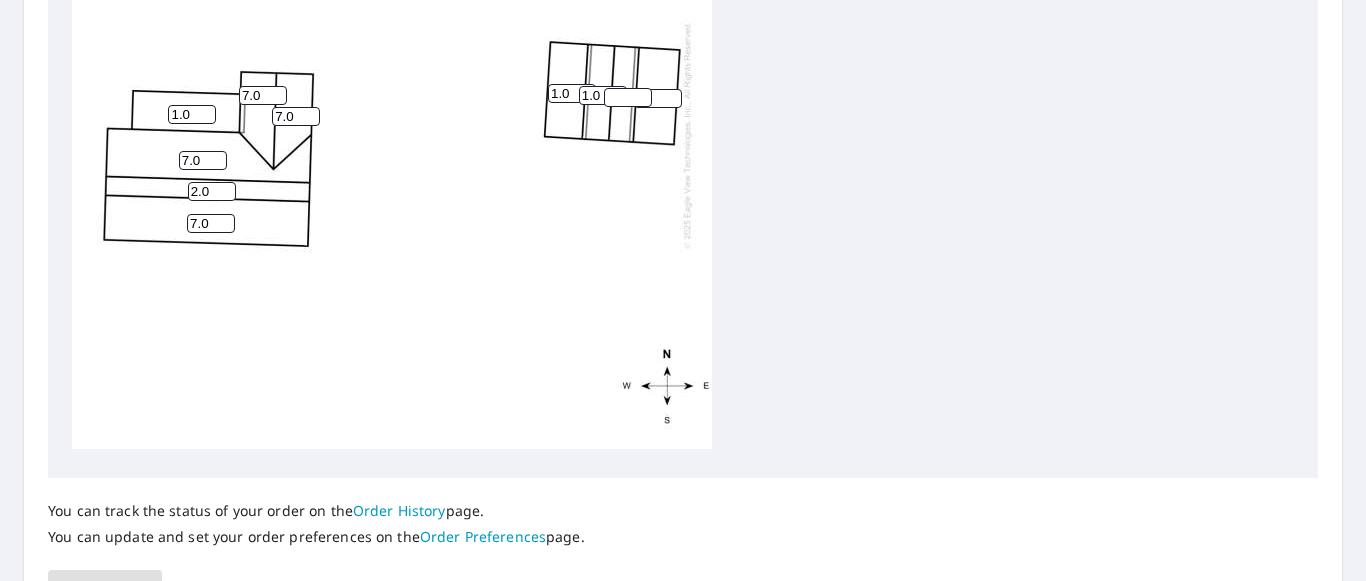 click at bounding box center [628, 97] 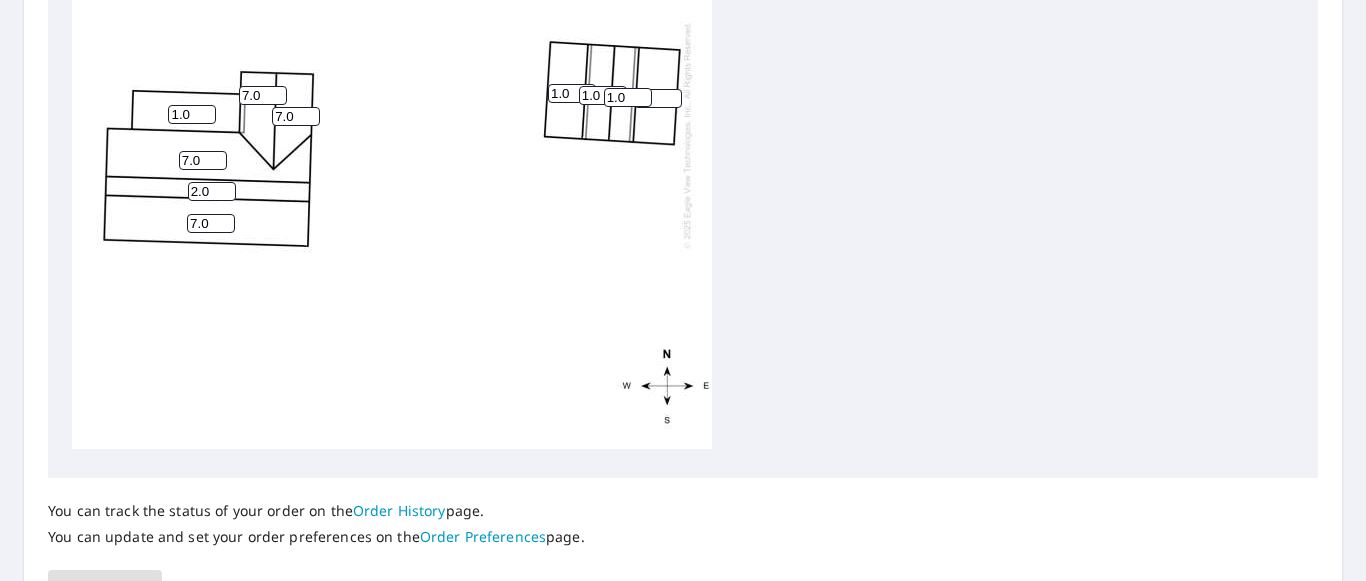 type on "1.0" 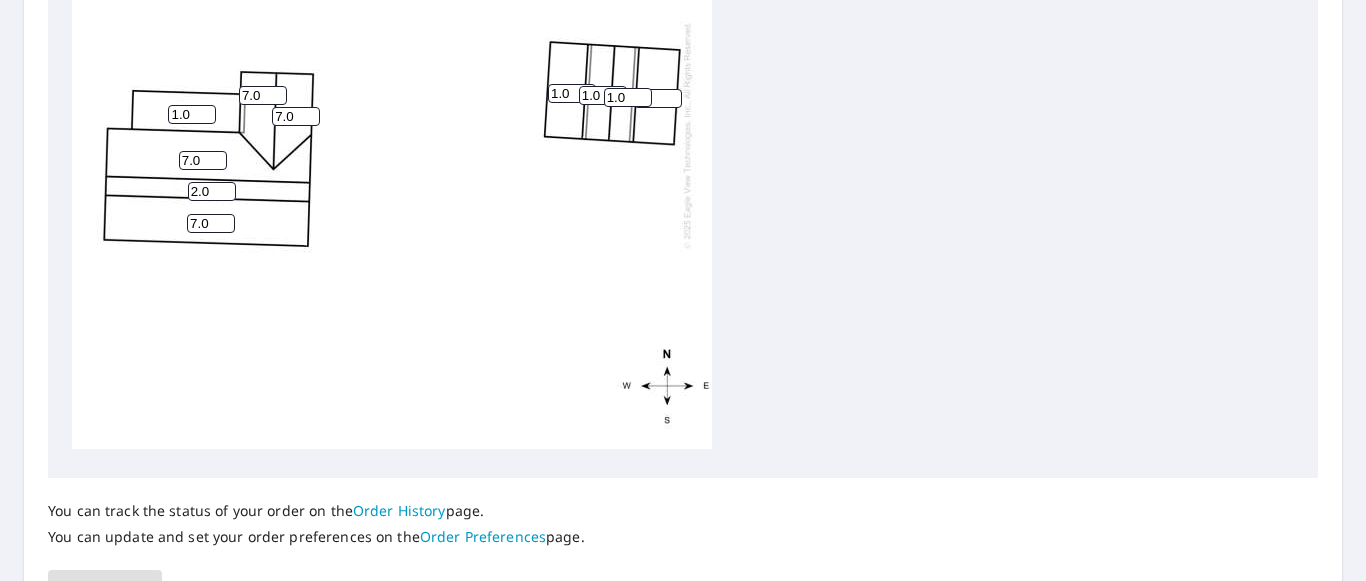 click at bounding box center (658, 98) 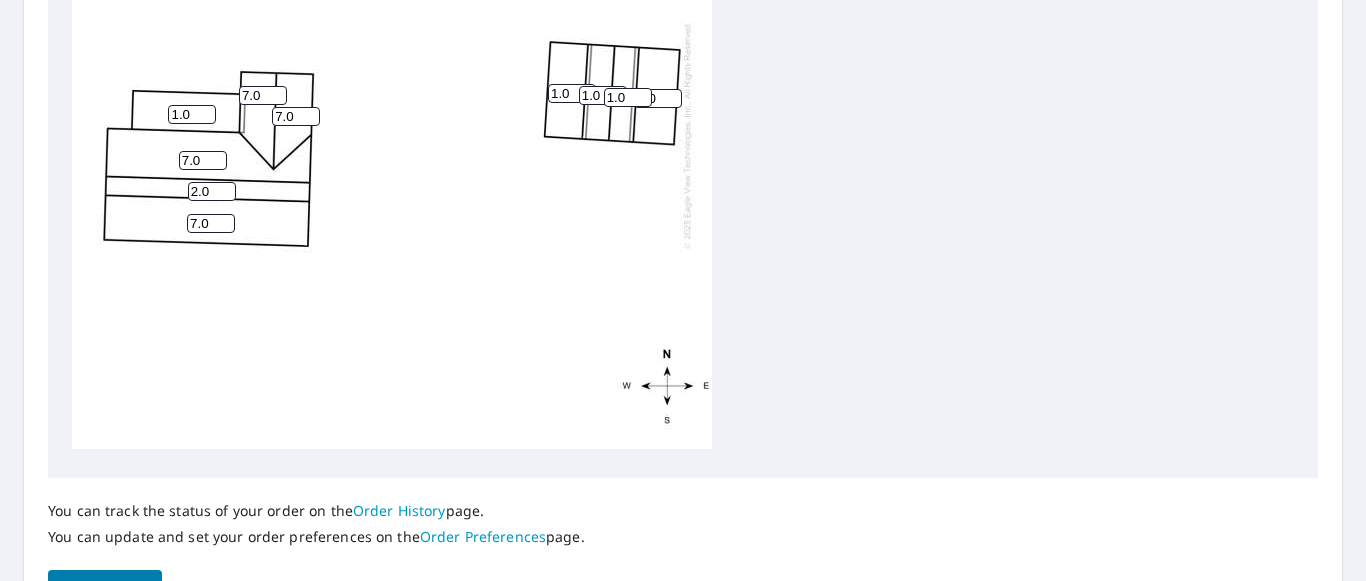 scroll, scrollTop: 1002, scrollLeft: 0, axis: vertical 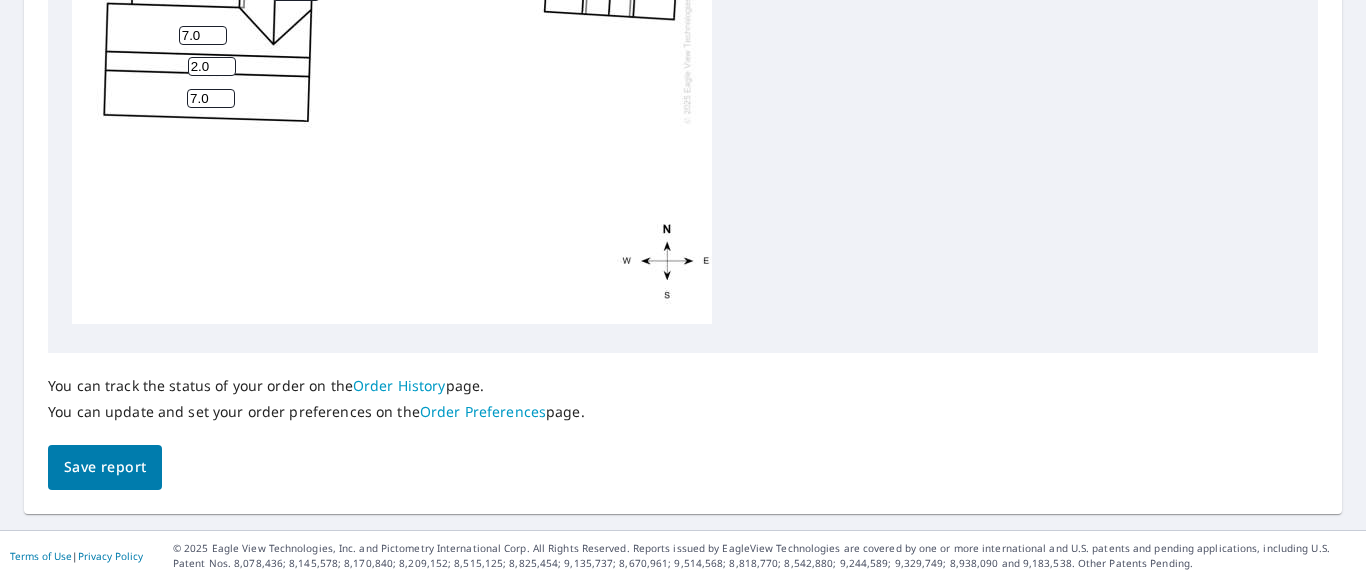 type on "1.0" 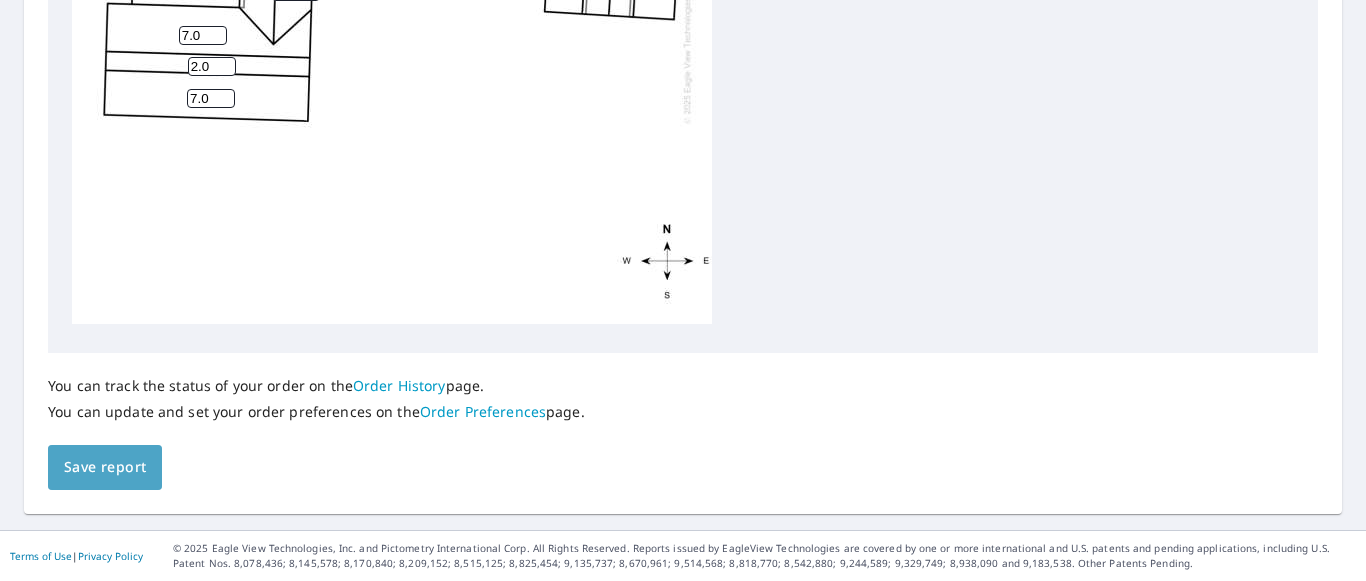 click on "Save report" at bounding box center (105, 467) 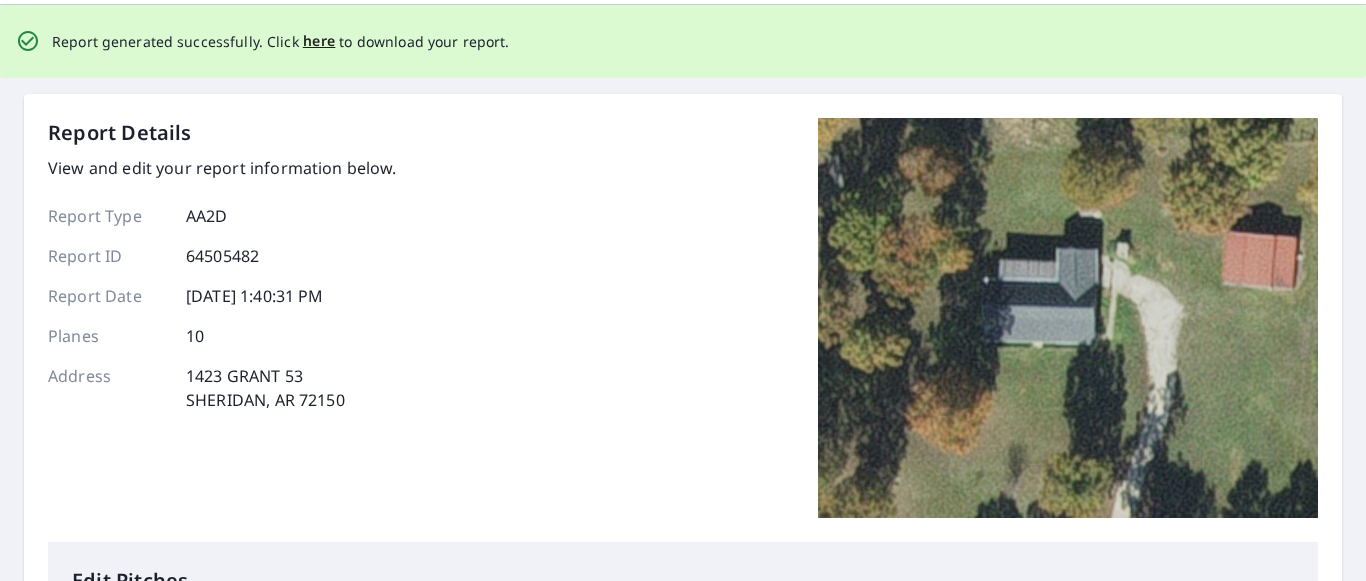 scroll, scrollTop: 0, scrollLeft: 0, axis: both 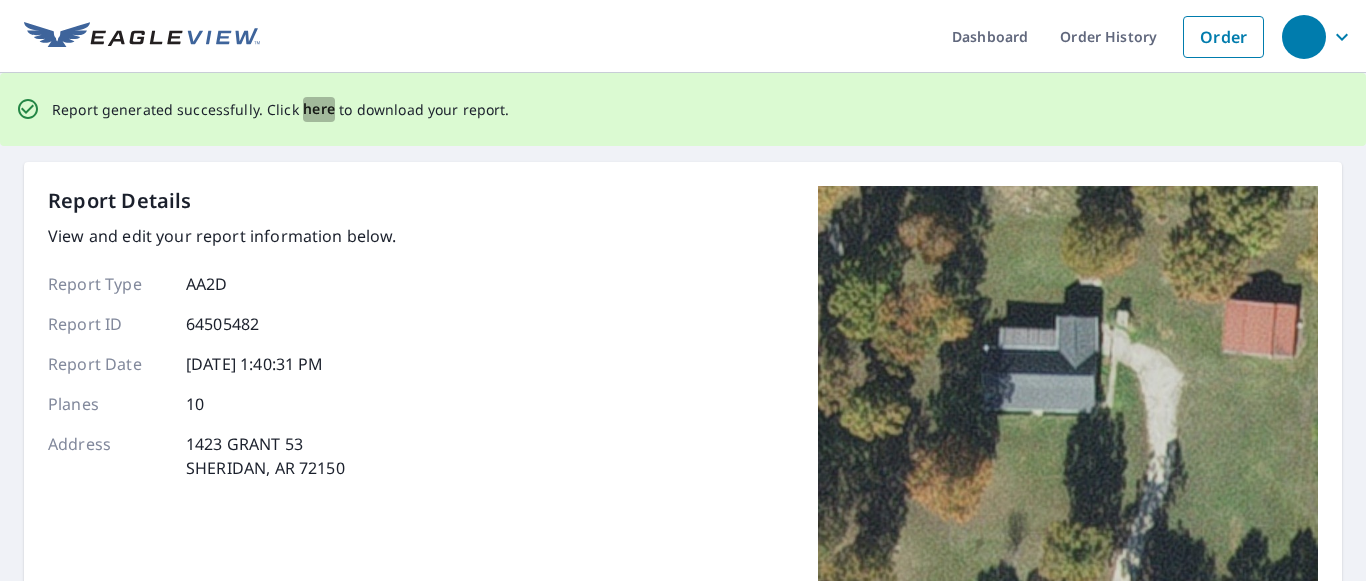 click on "here" at bounding box center [319, 109] 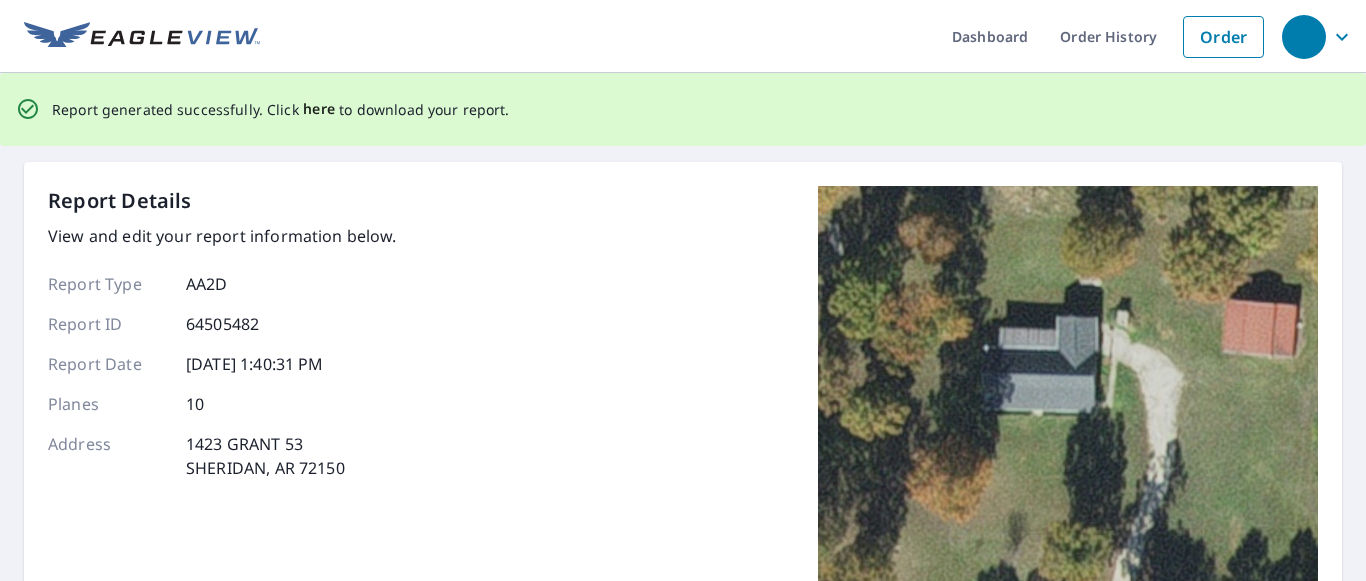 click on "here" at bounding box center [319, 109] 